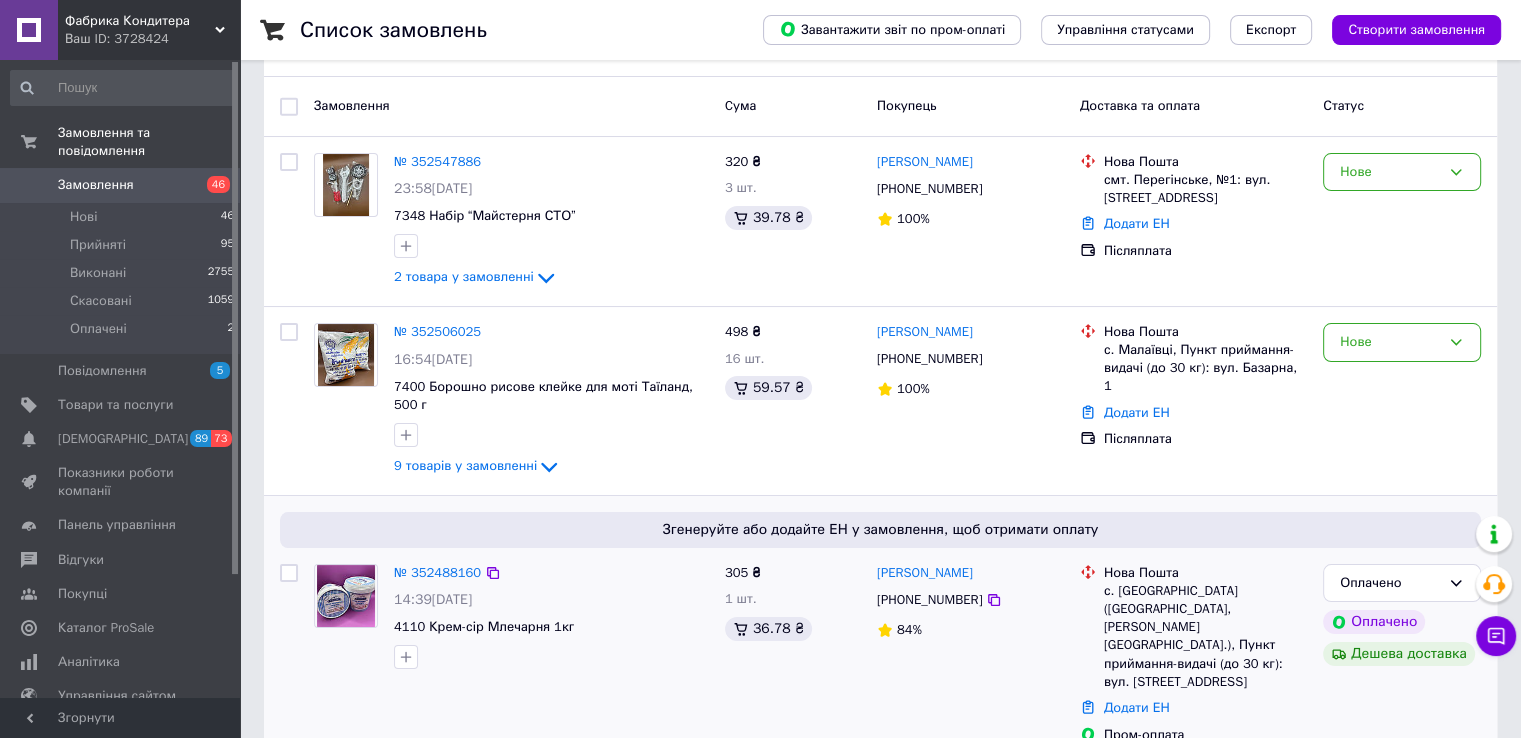 scroll, scrollTop: 200, scrollLeft: 0, axis: vertical 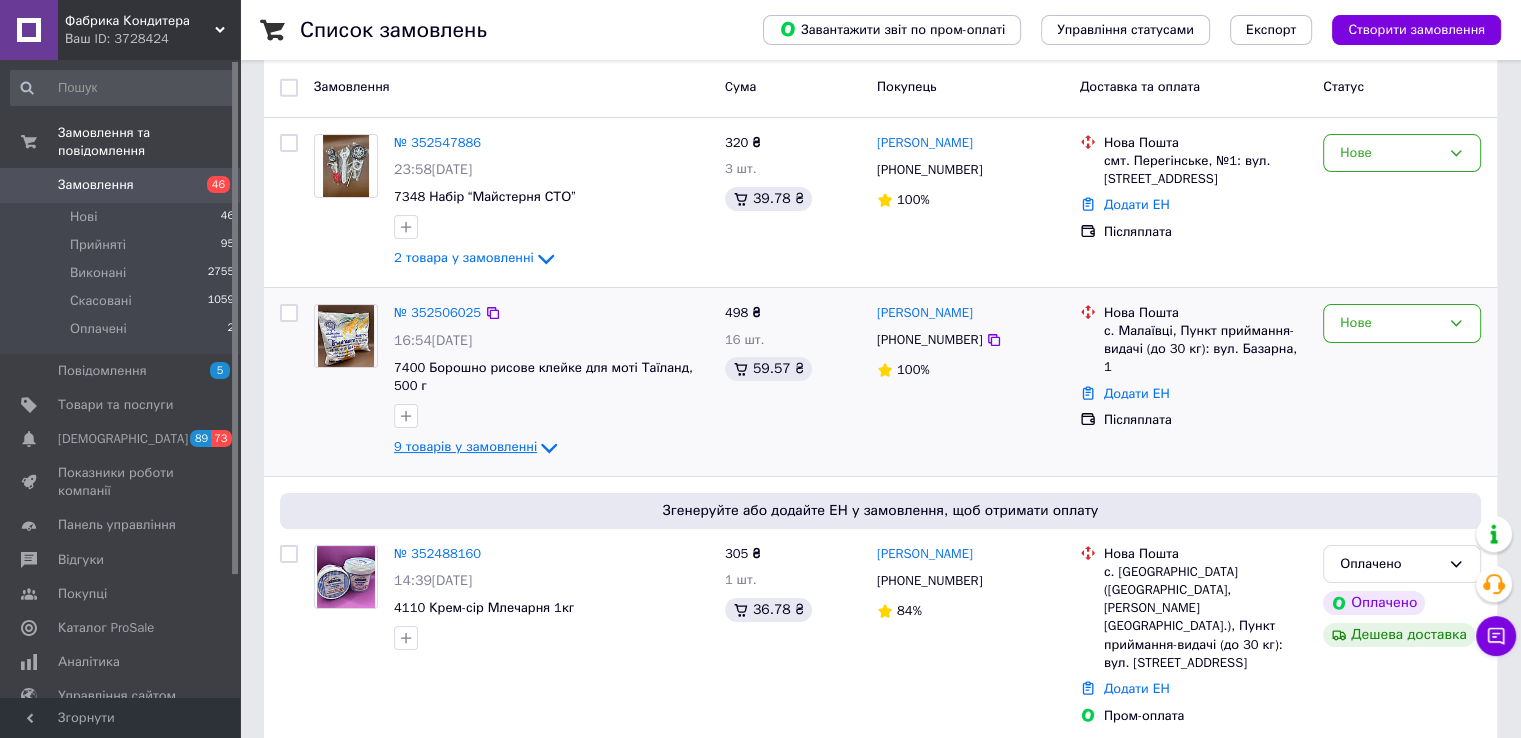 click on "9 товарів у замовленні" at bounding box center (465, 446) 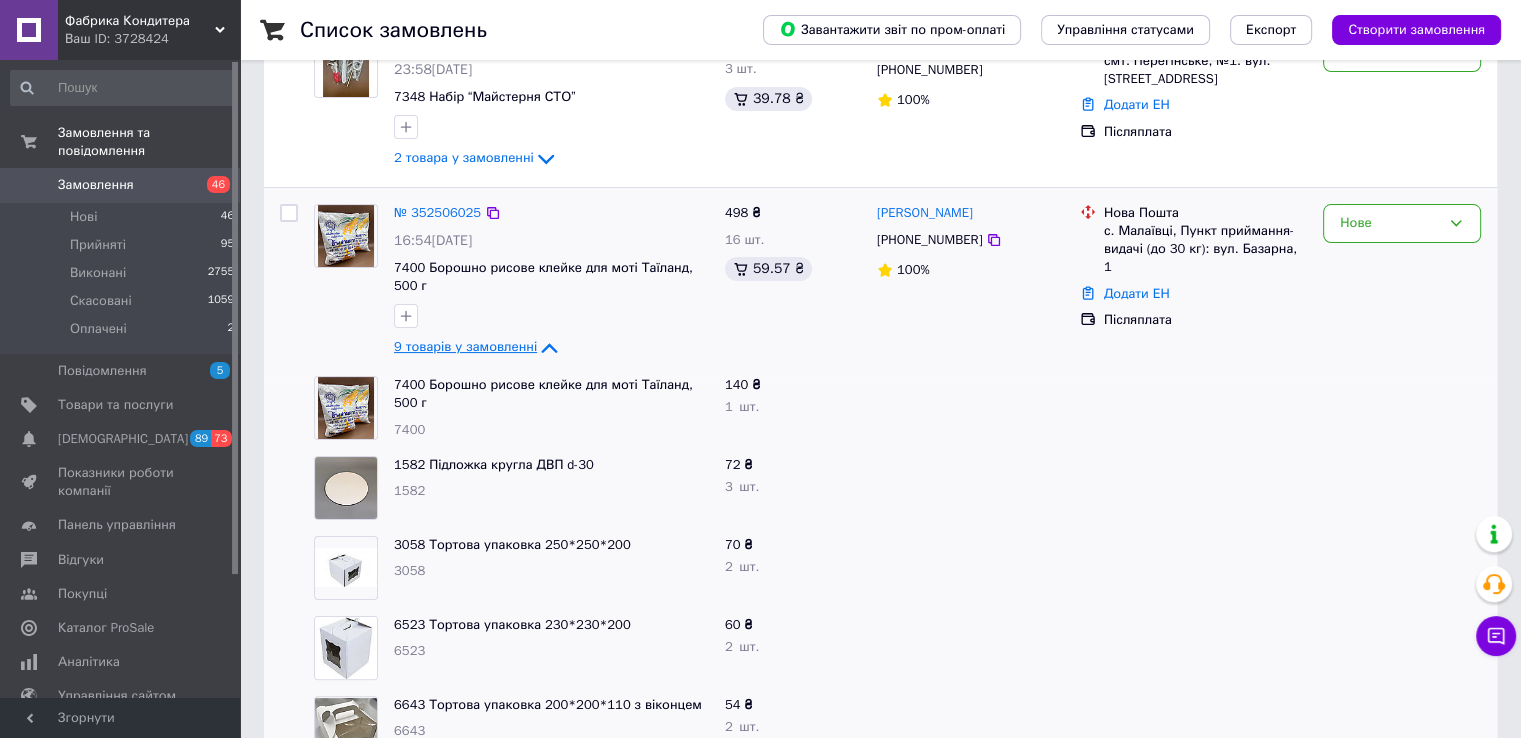 click on "9 товарів у замовленні" at bounding box center (465, 346) 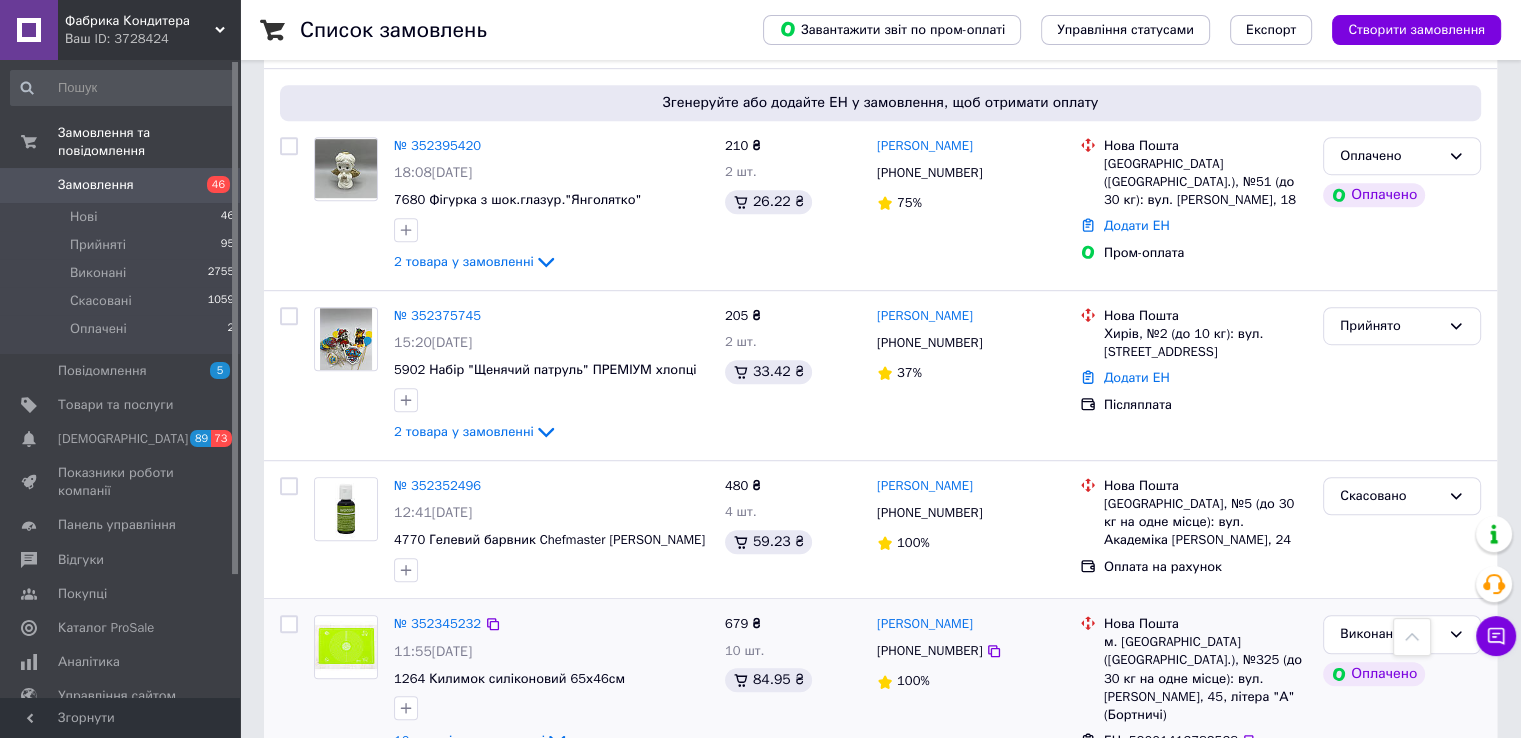 scroll, scrollTop: 1100, scrollLeft: 0, axis: vertical 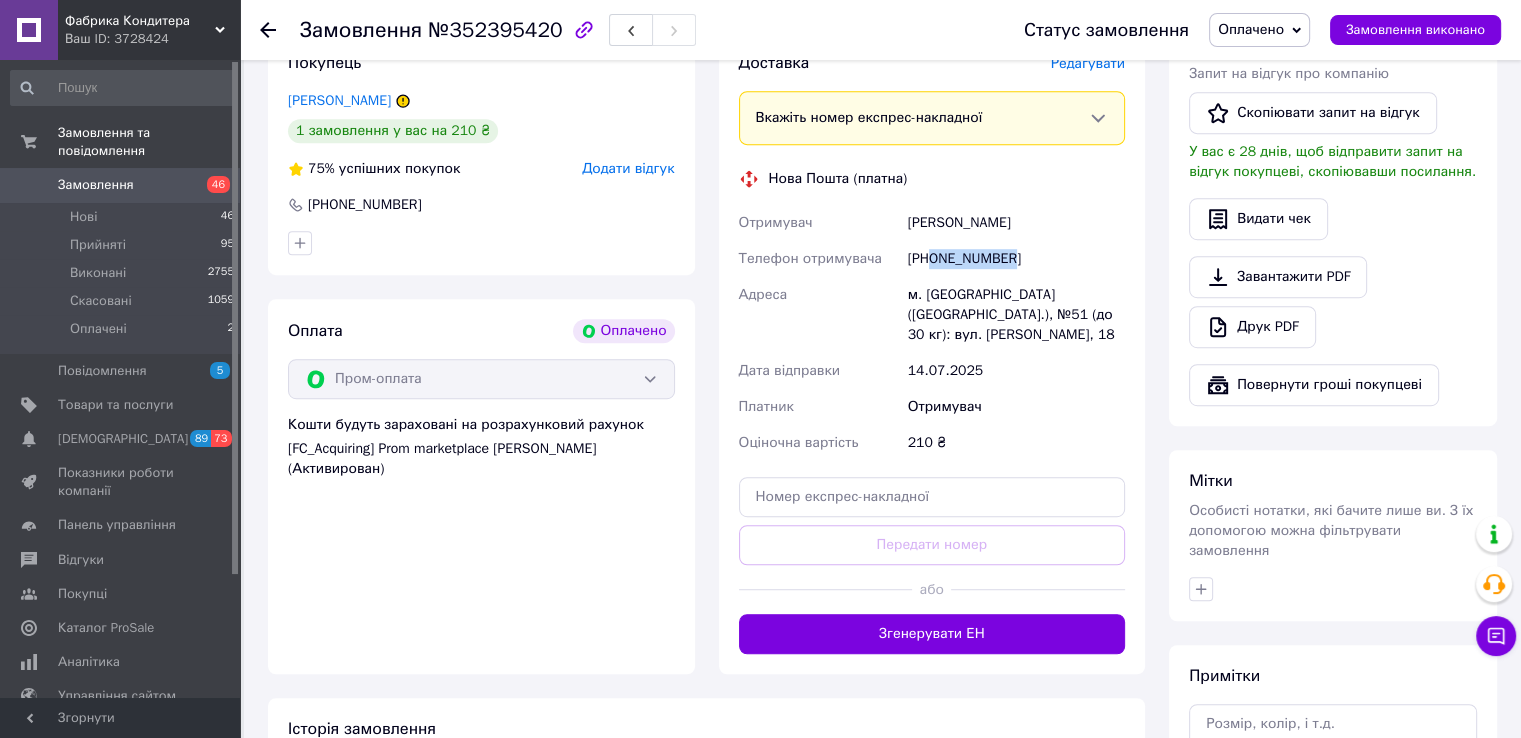drag, startPoint x: 932, startPoint y: 268, endPoint x: 1025, endPoint y: 259, distance: 93.43447 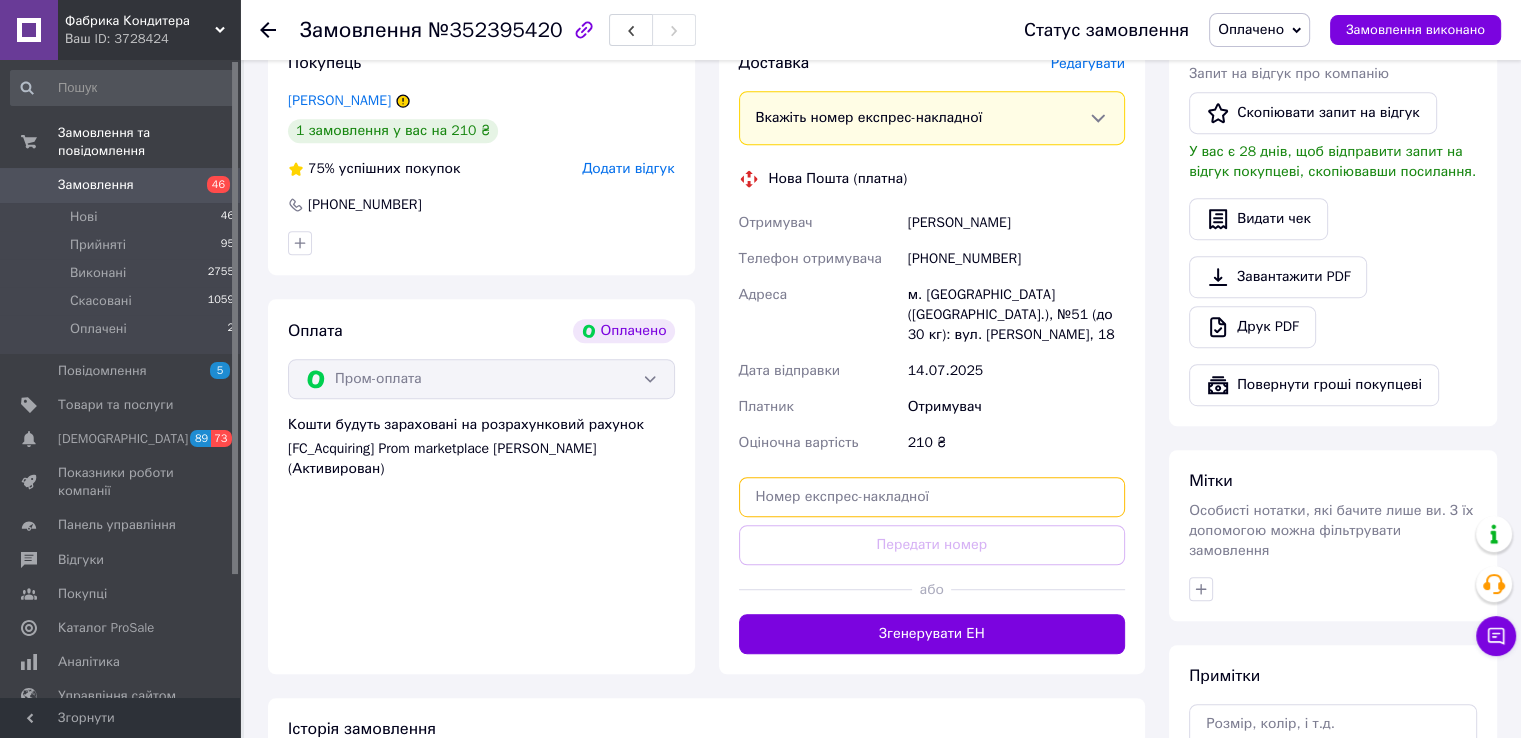 click at bounding box center [932, 497] 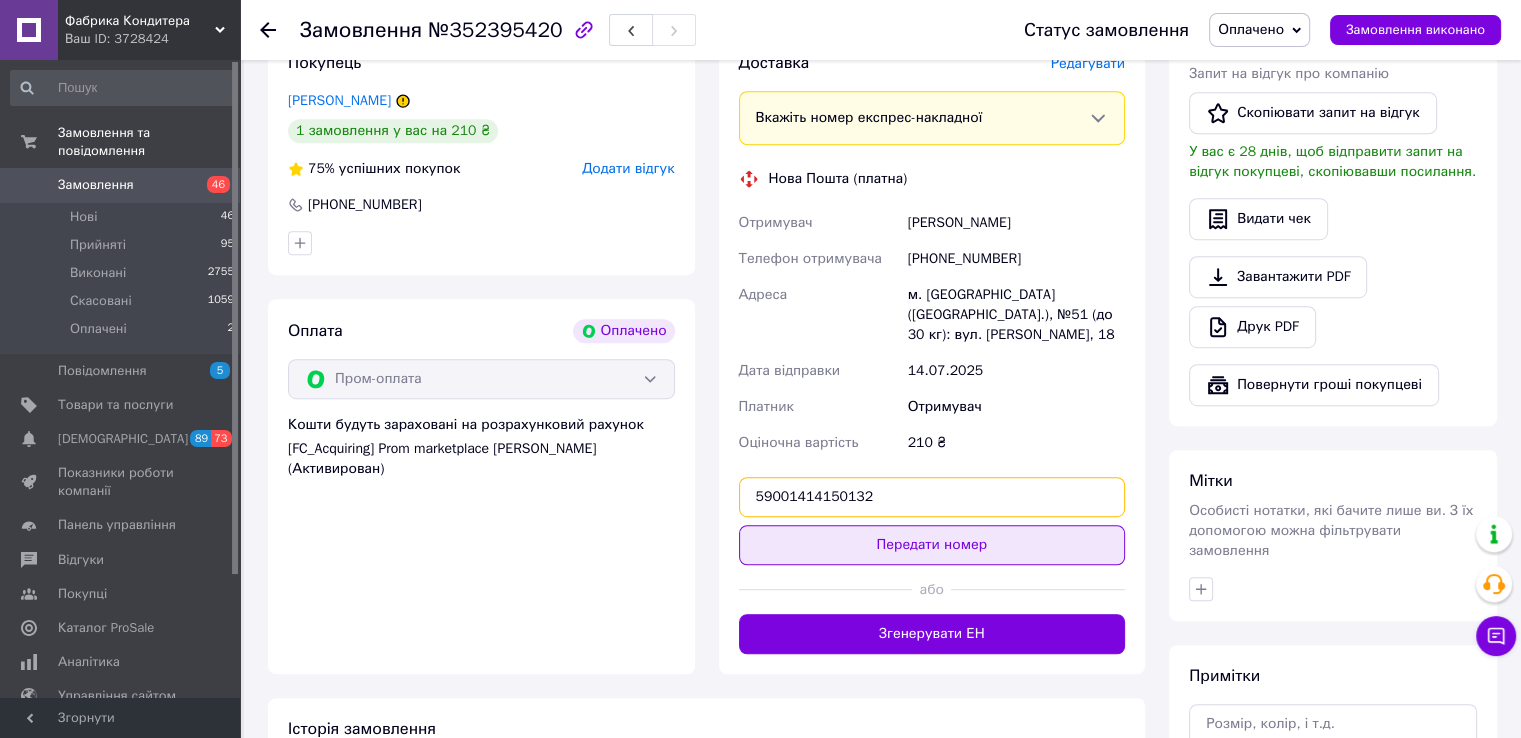 type on "59001414150132" 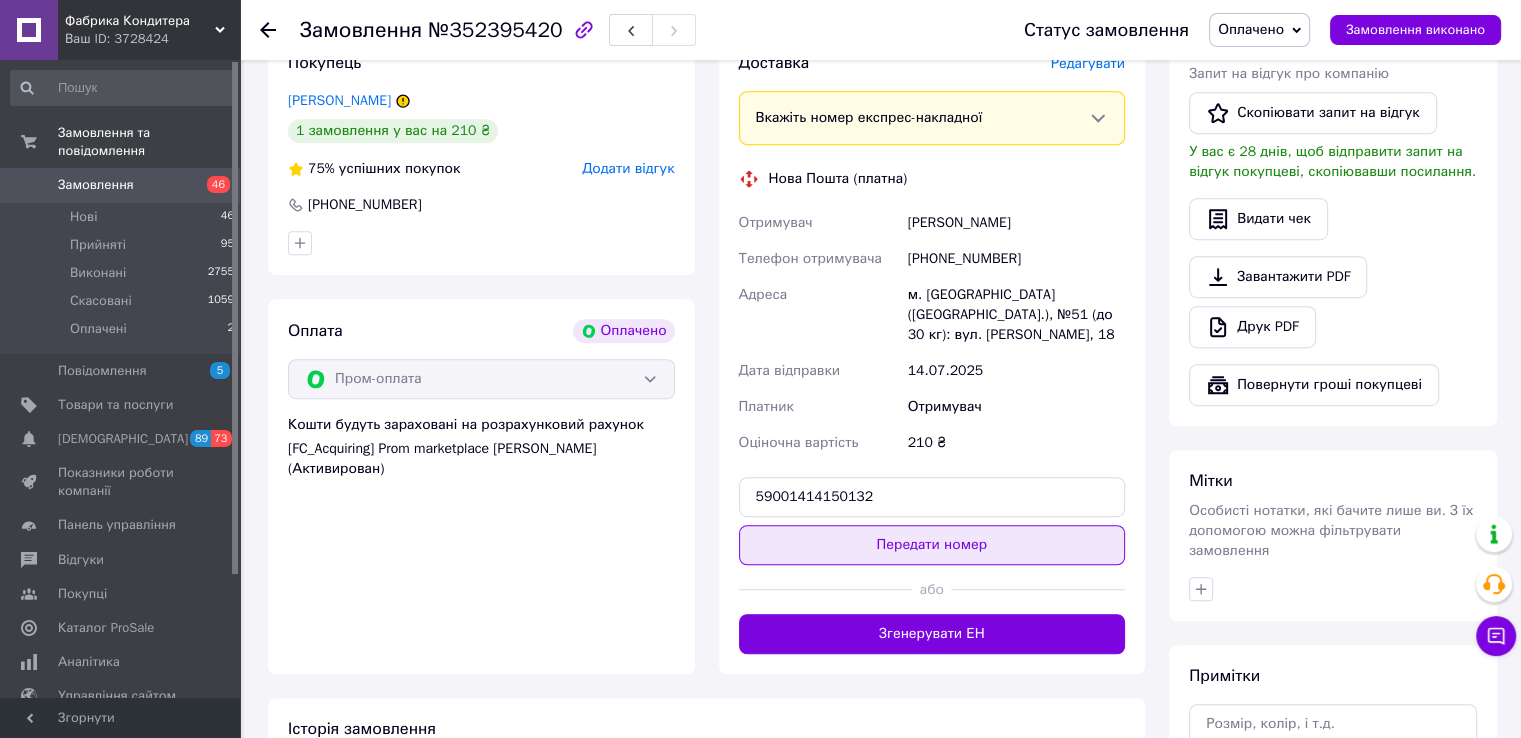 click on "Передати номер" at bounding box center [932, 545] 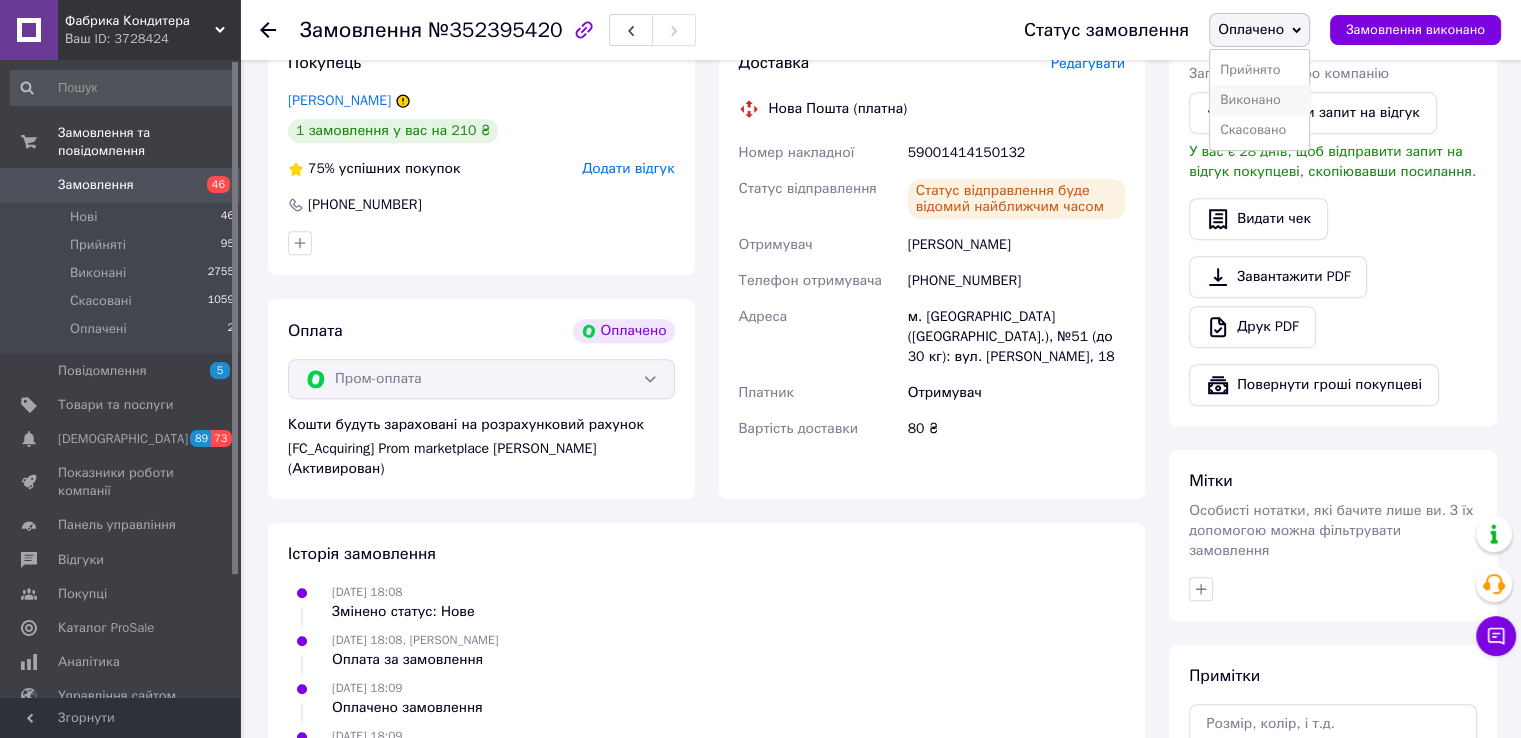 click on "Виконано" at bounding box center (1259, 100) 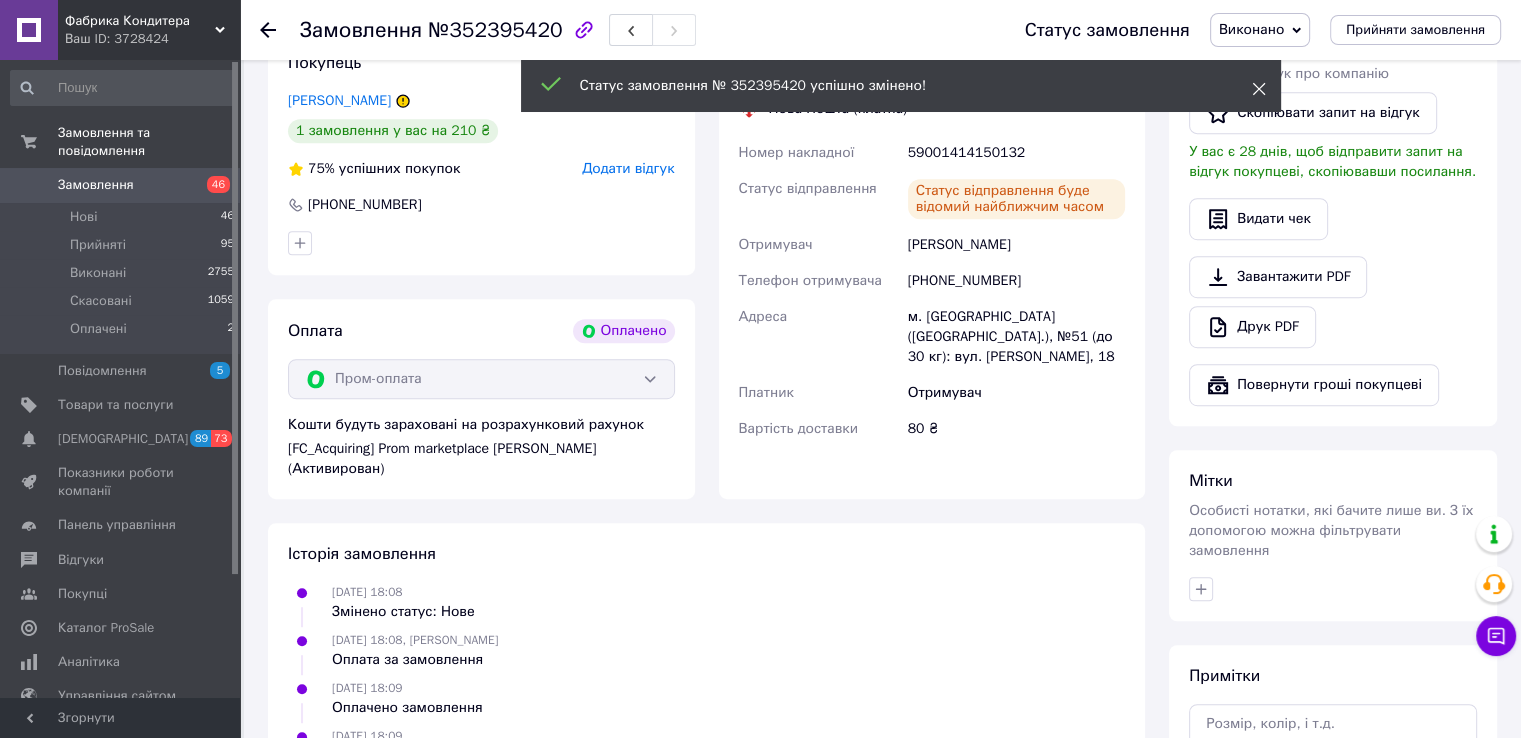 click 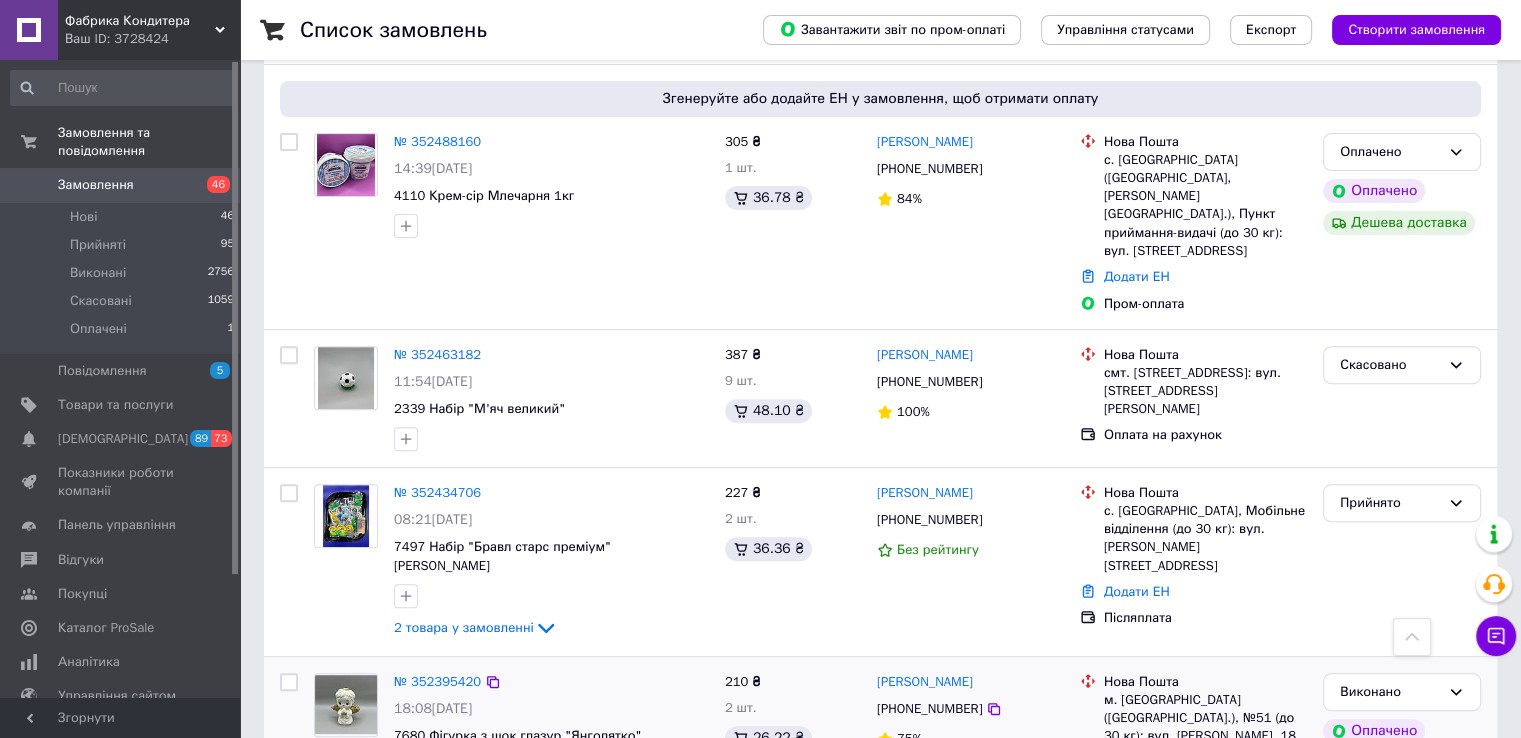 scroll, scrollTop: 600, scrollLeft: 0, axis: vertical 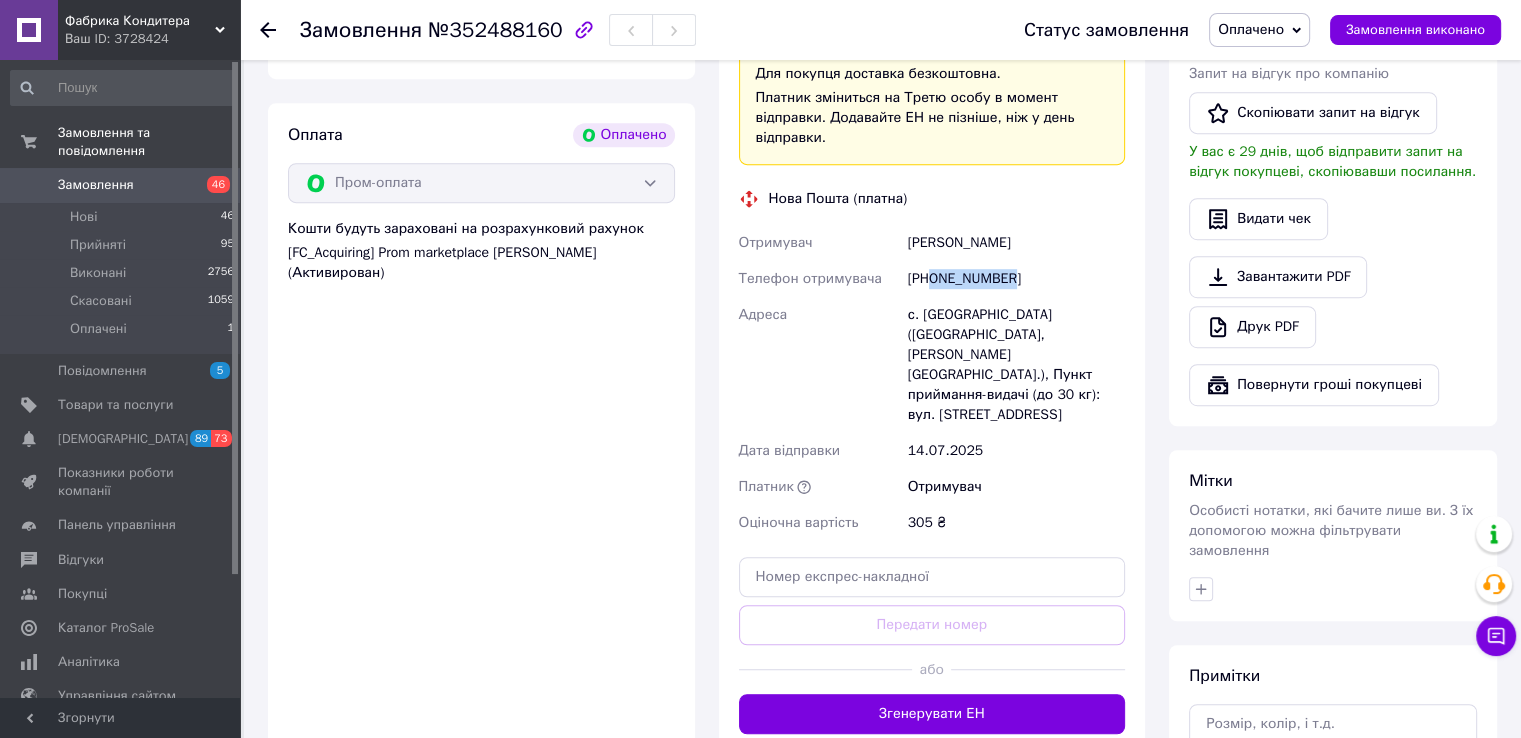 drag, startPoint x: 931, startPoint y: 267, endPoint x: 1073, endPoint y: 262, distance: 142.088 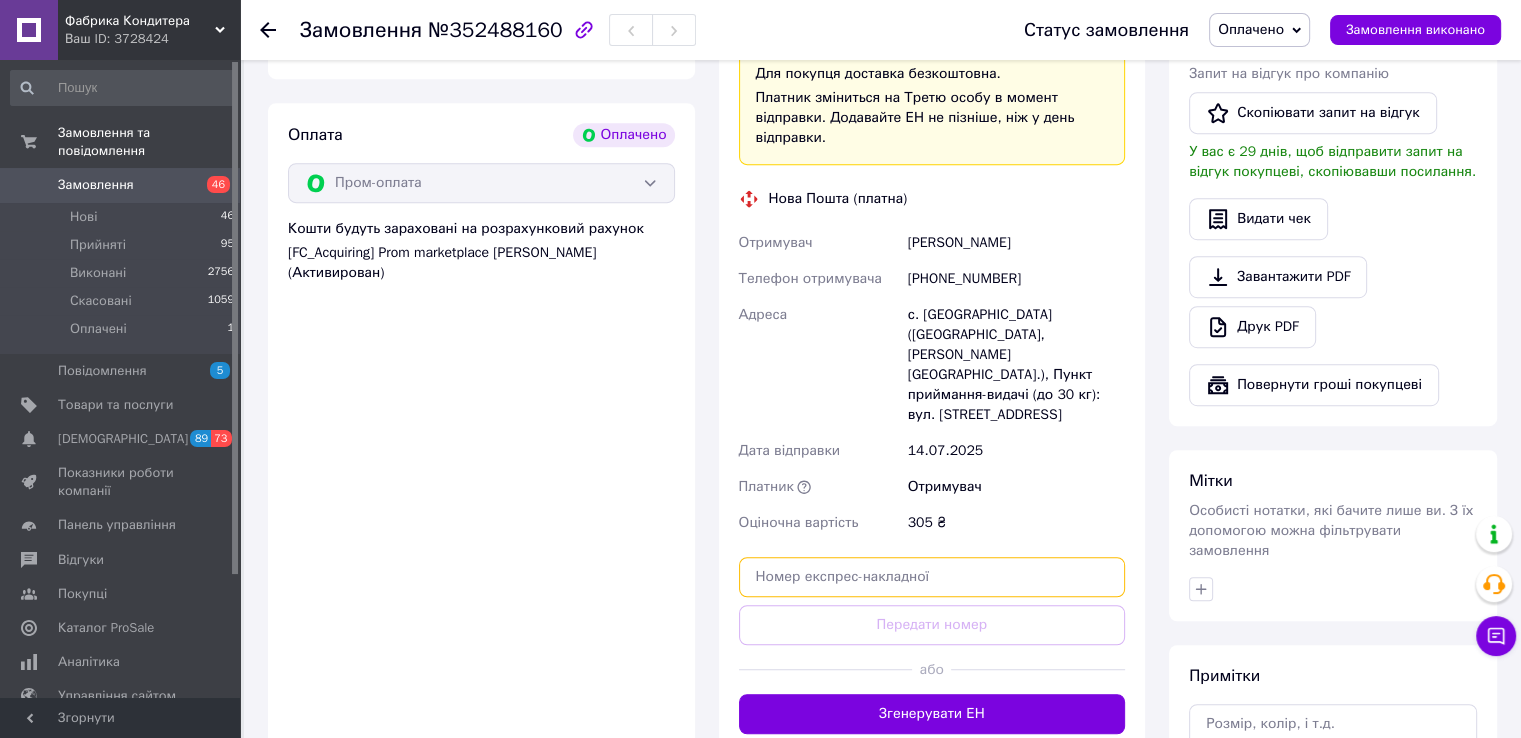 click at bounding box center [932, 577] 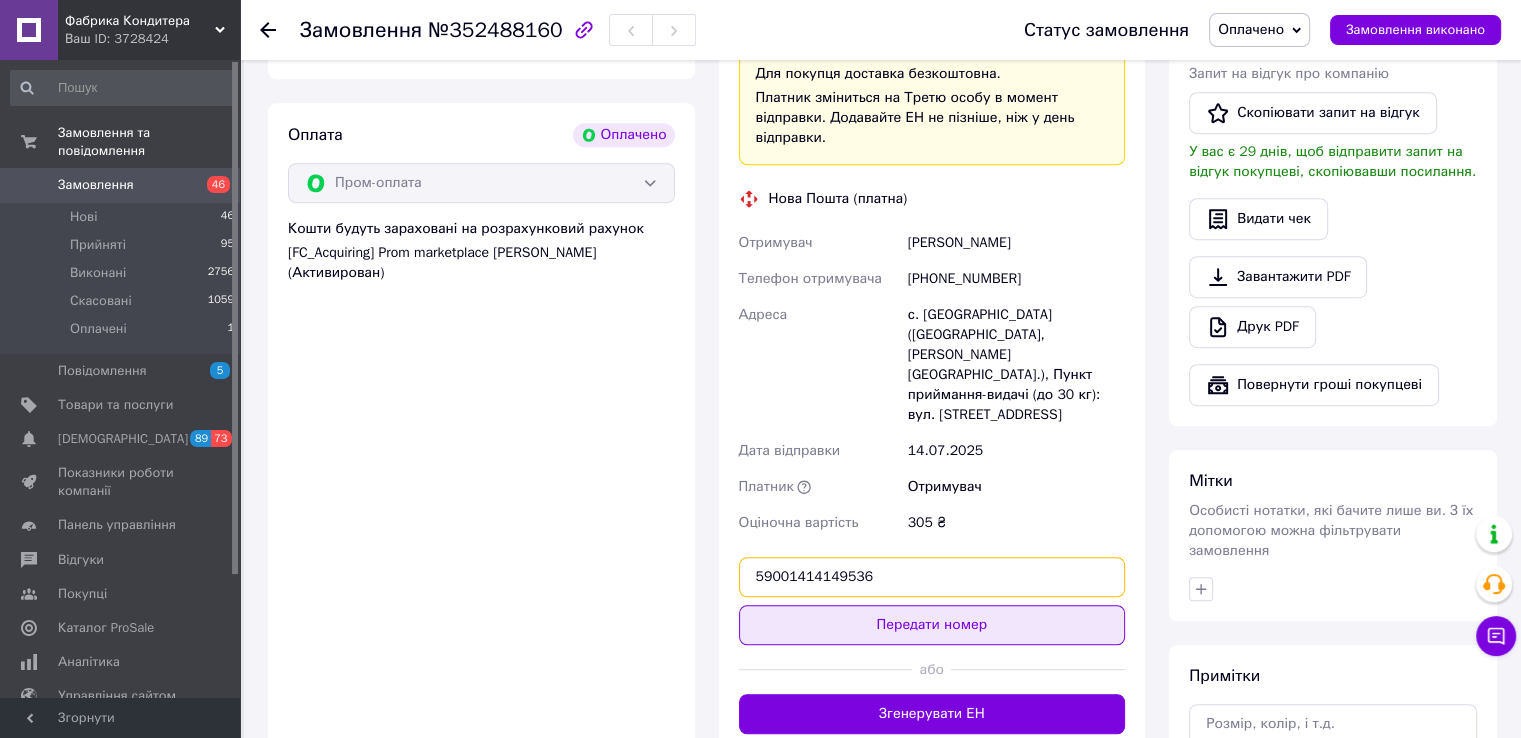 type on "59001414149536" 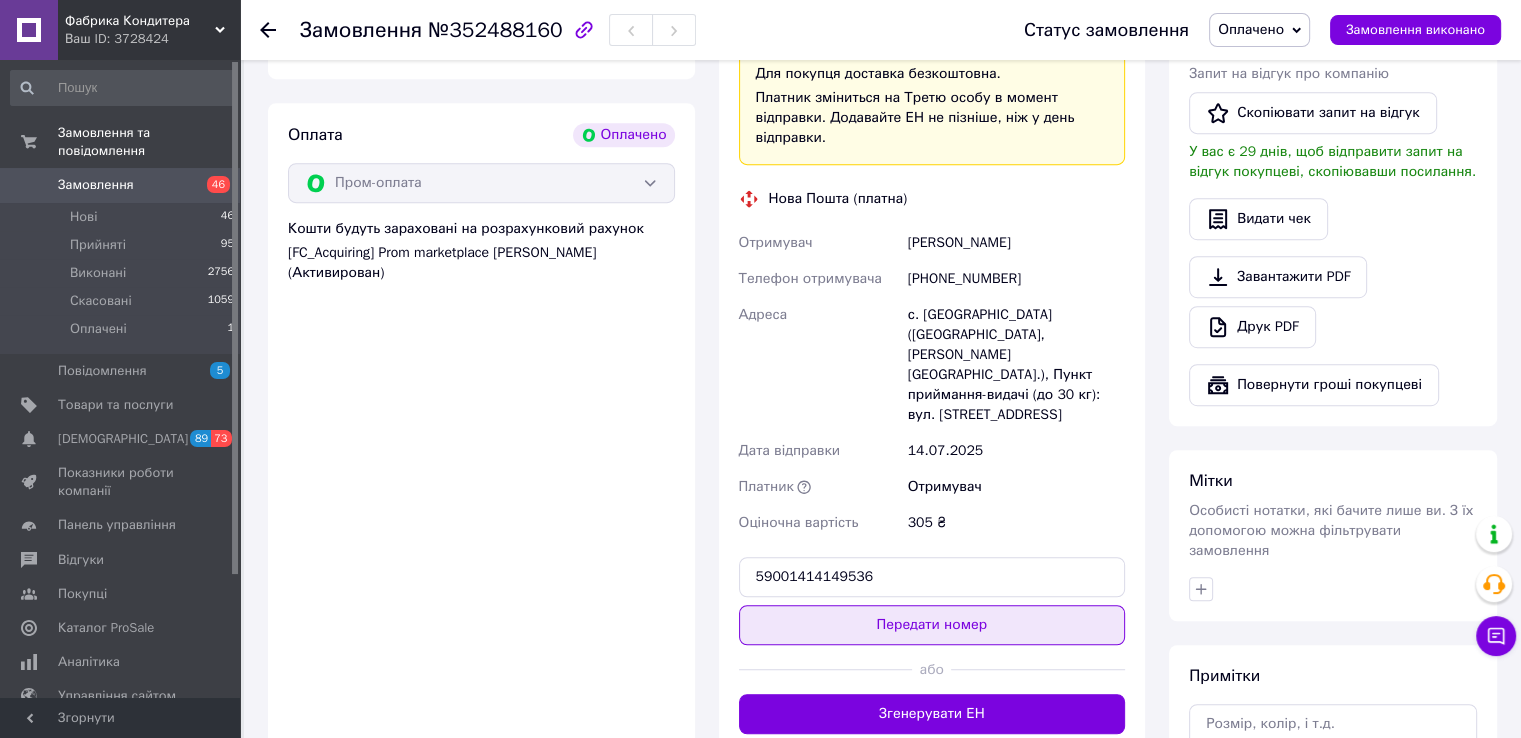 click on "Передати номер" at bounding box center (932, 625) 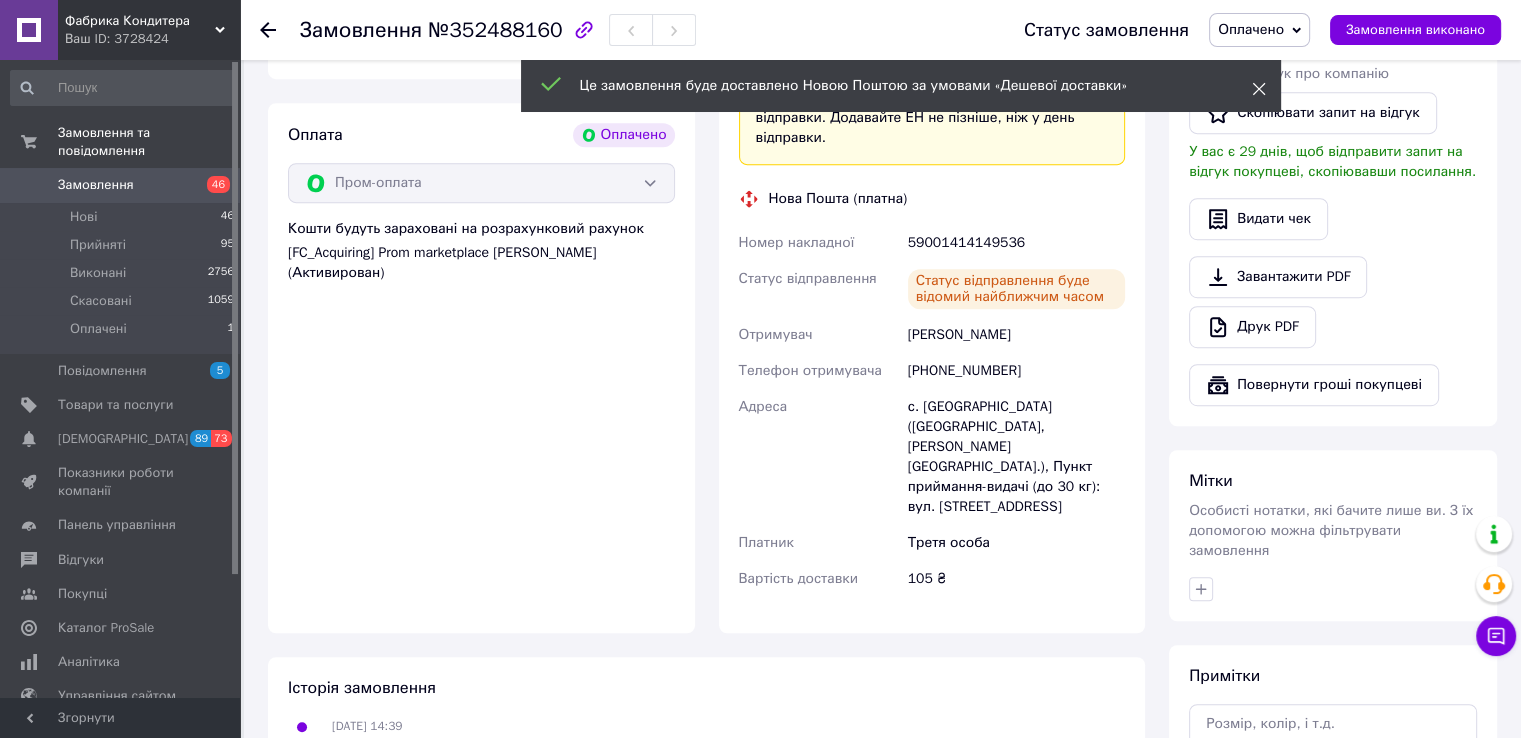 click 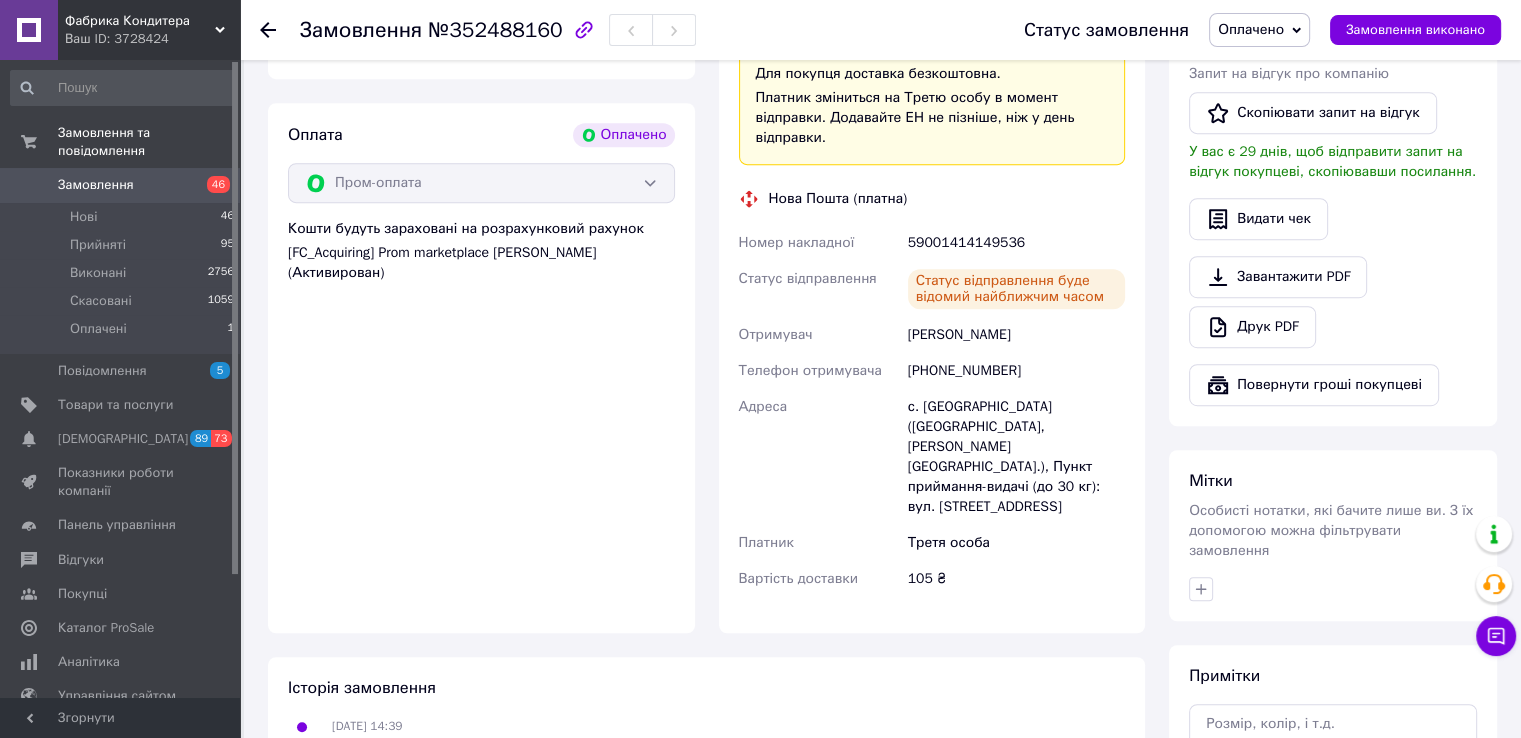 click on "Оплачено" at bounding box center [1251, 29] 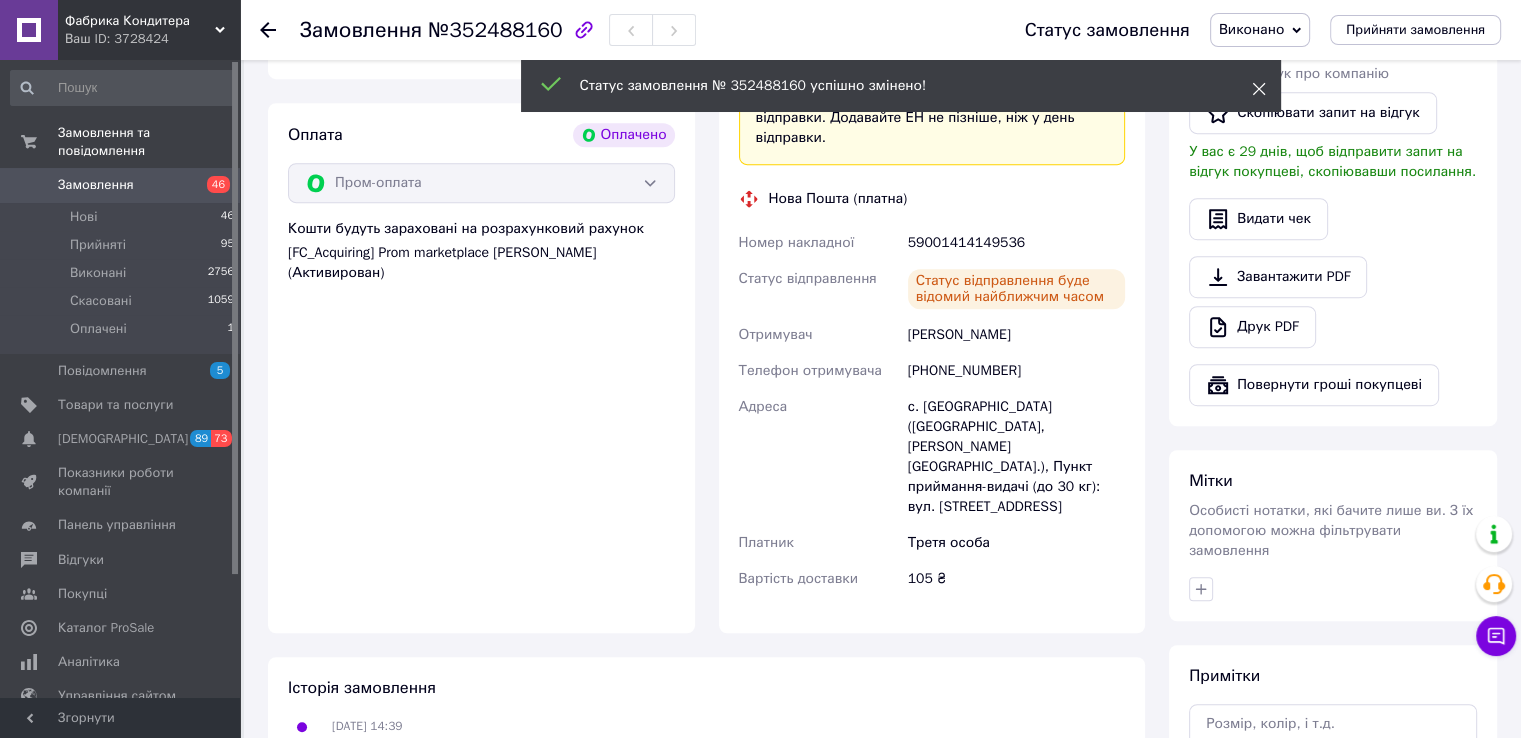 click 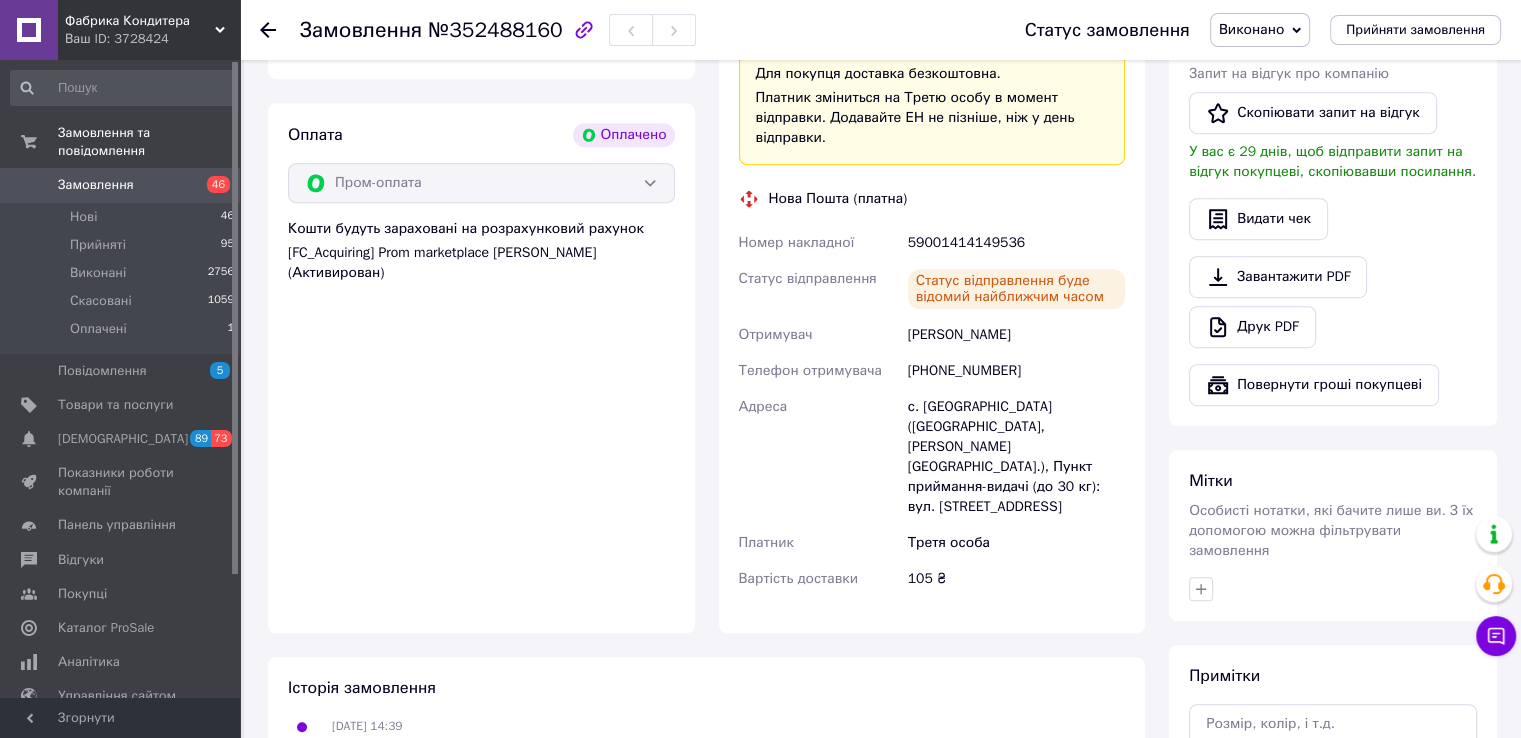click on "Замовлення" at bounding box center [121, 185] 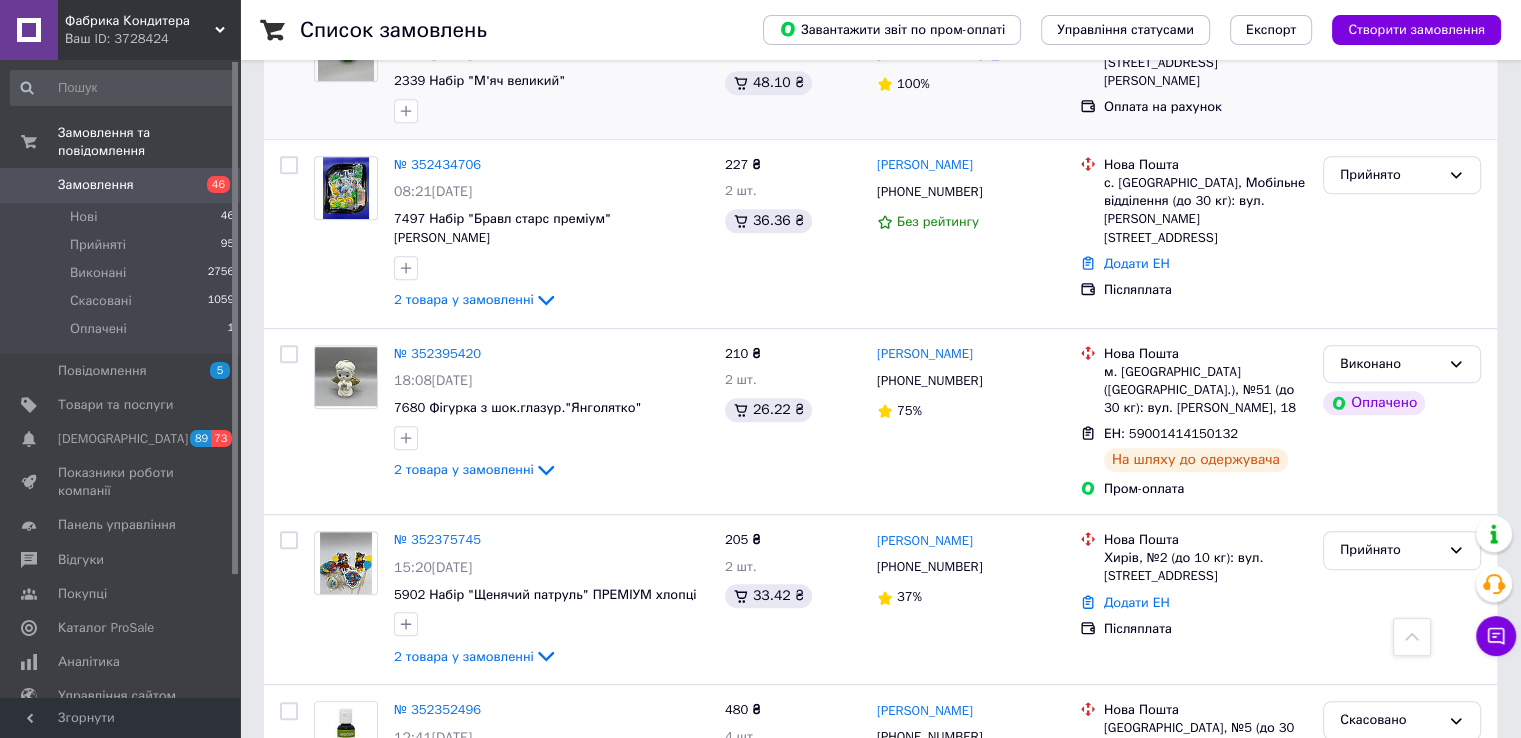 scroll, scrollTop: 1300, scrollLeft: 0, axis: vertical 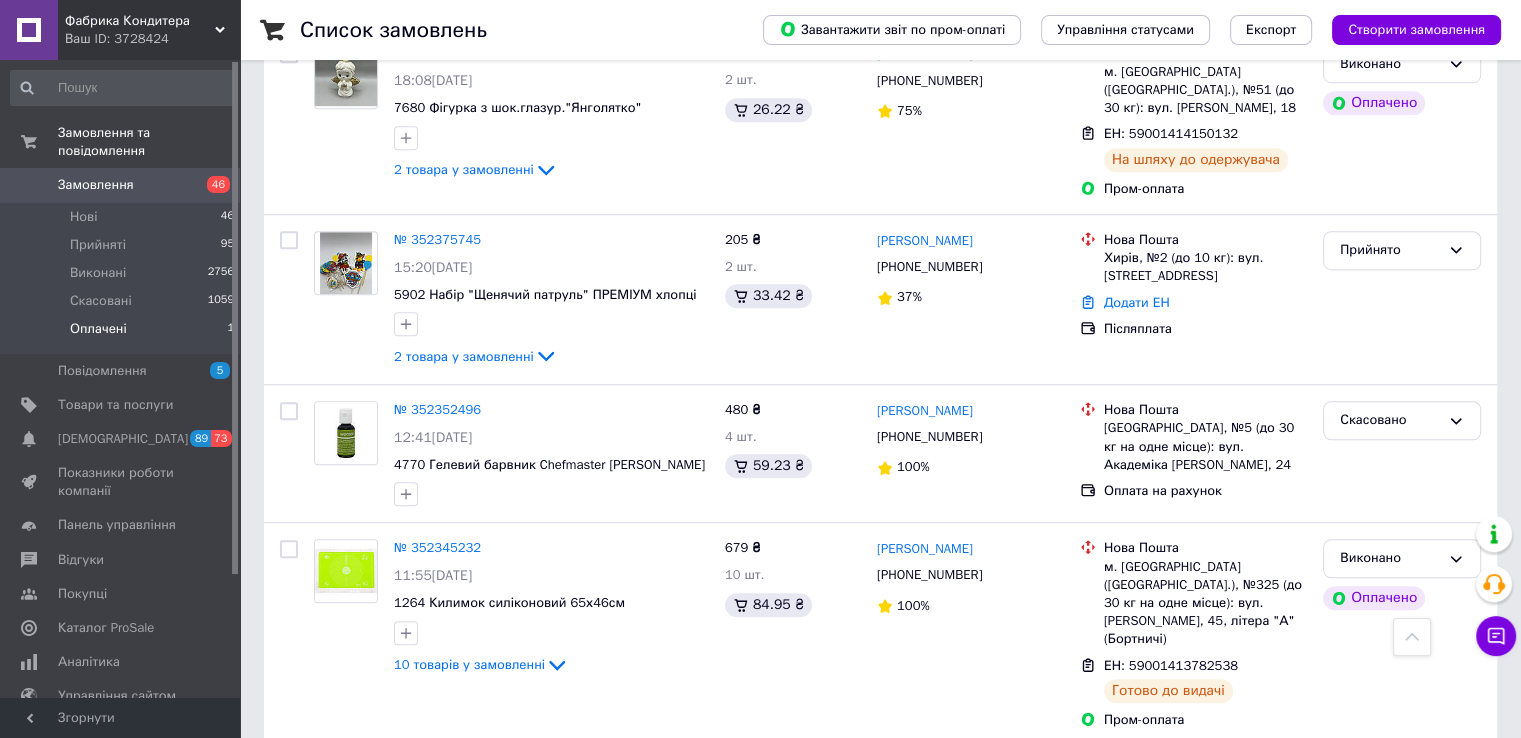 click on "Оплачені 1" at bounding box center [123, 334] 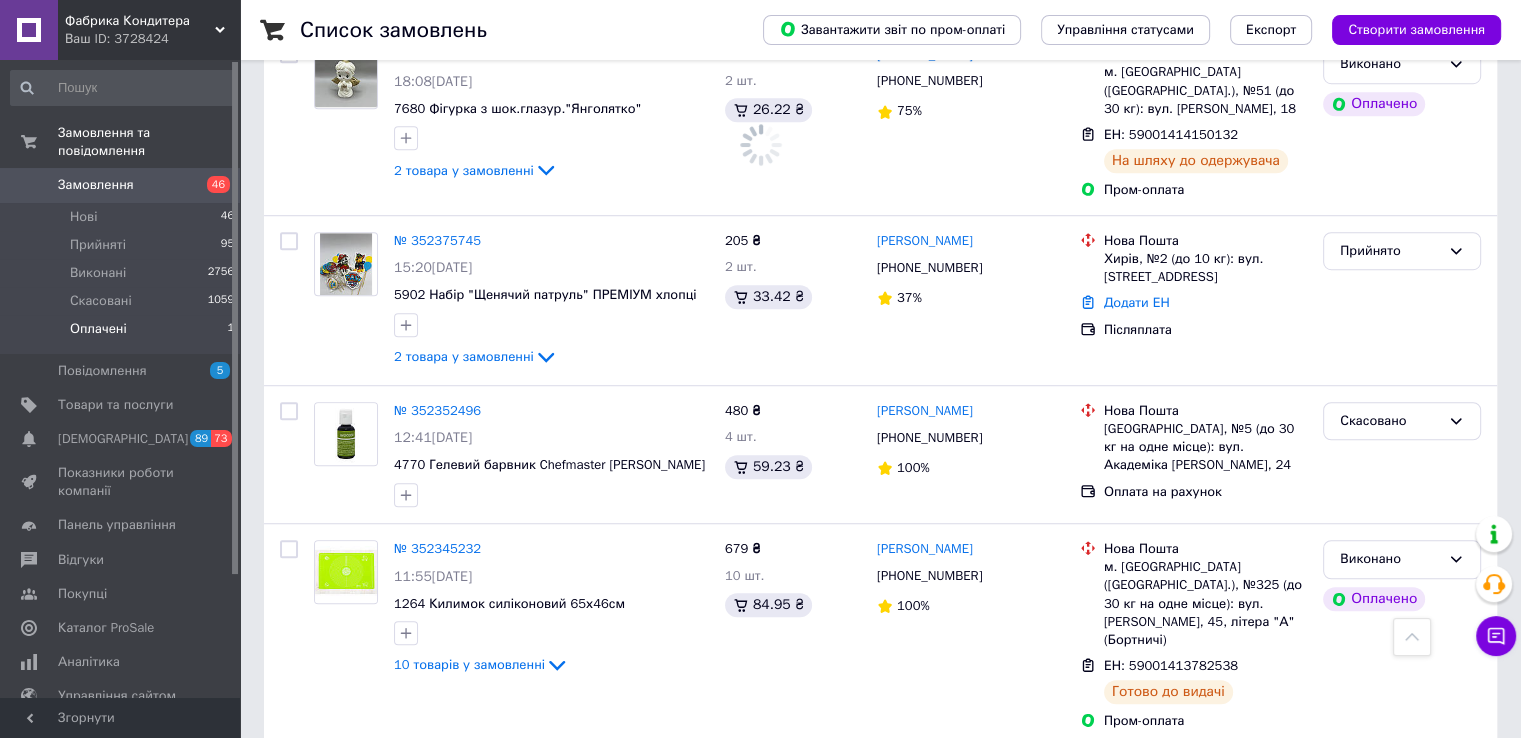 scroll, scrollTop: 0, scrollLeft: 0, axis: both 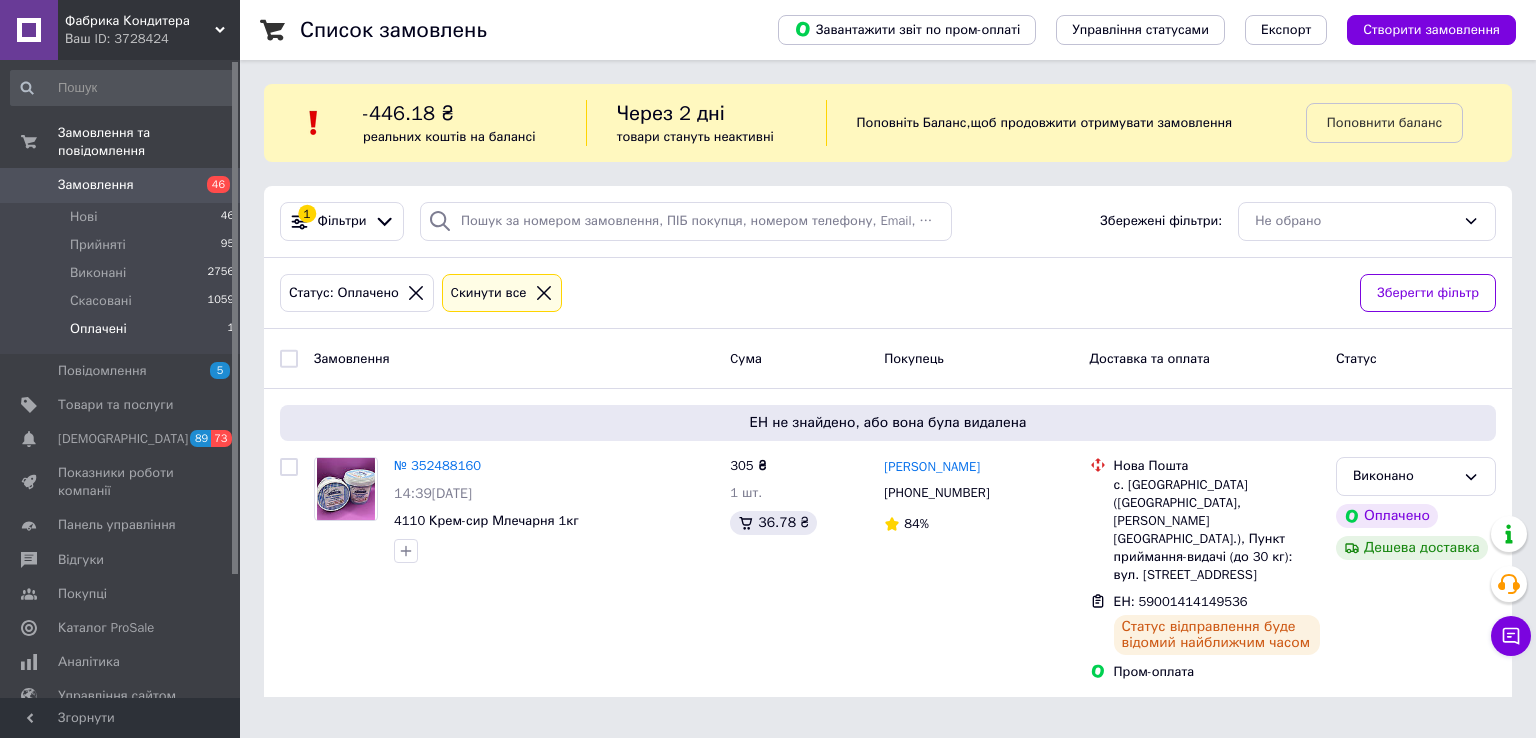 click on "Замовлення" at bounding box center (121, 185) 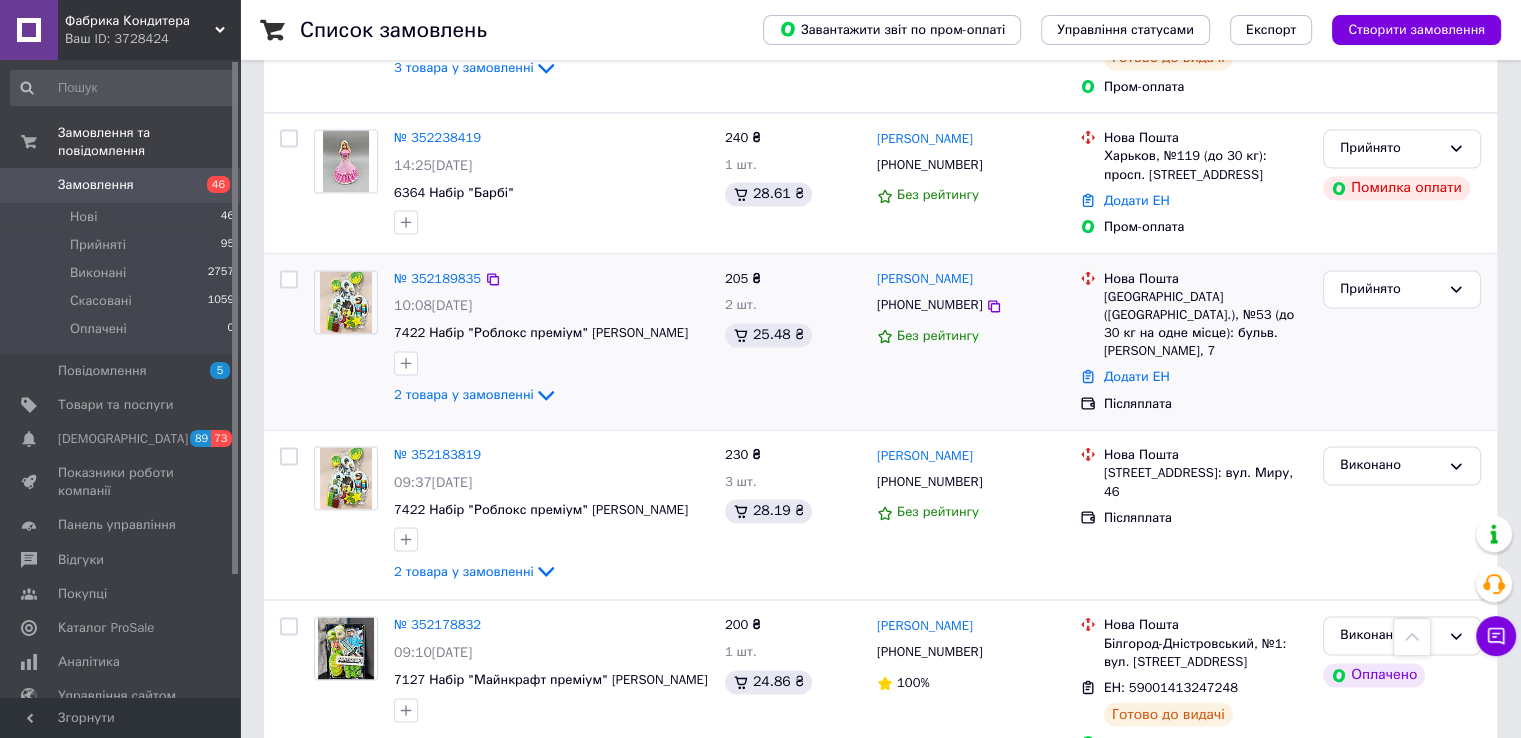 scroll, scrollTop: 3213, scrollLeft: 0, axis: vertical 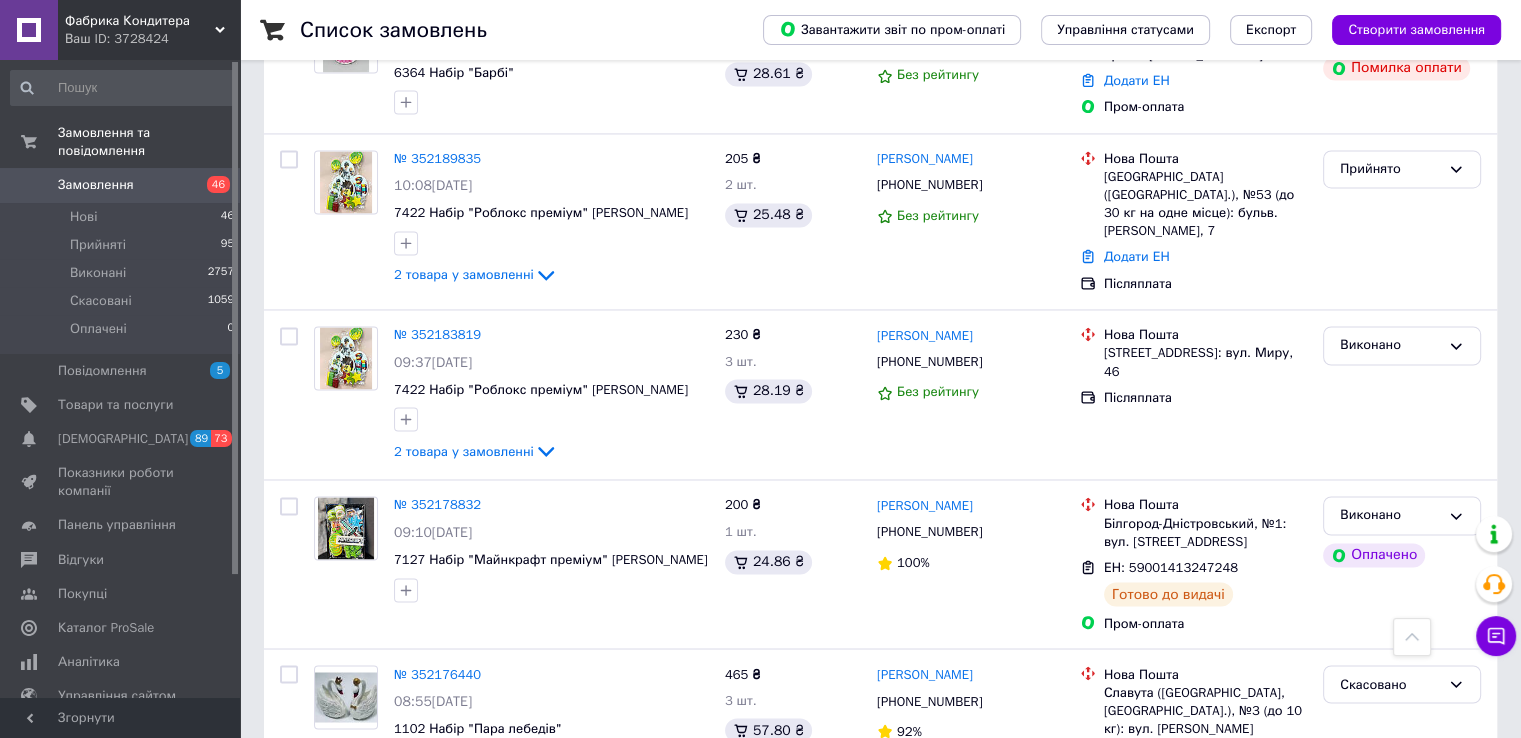 click on "2" at bounding box center (327, 843) 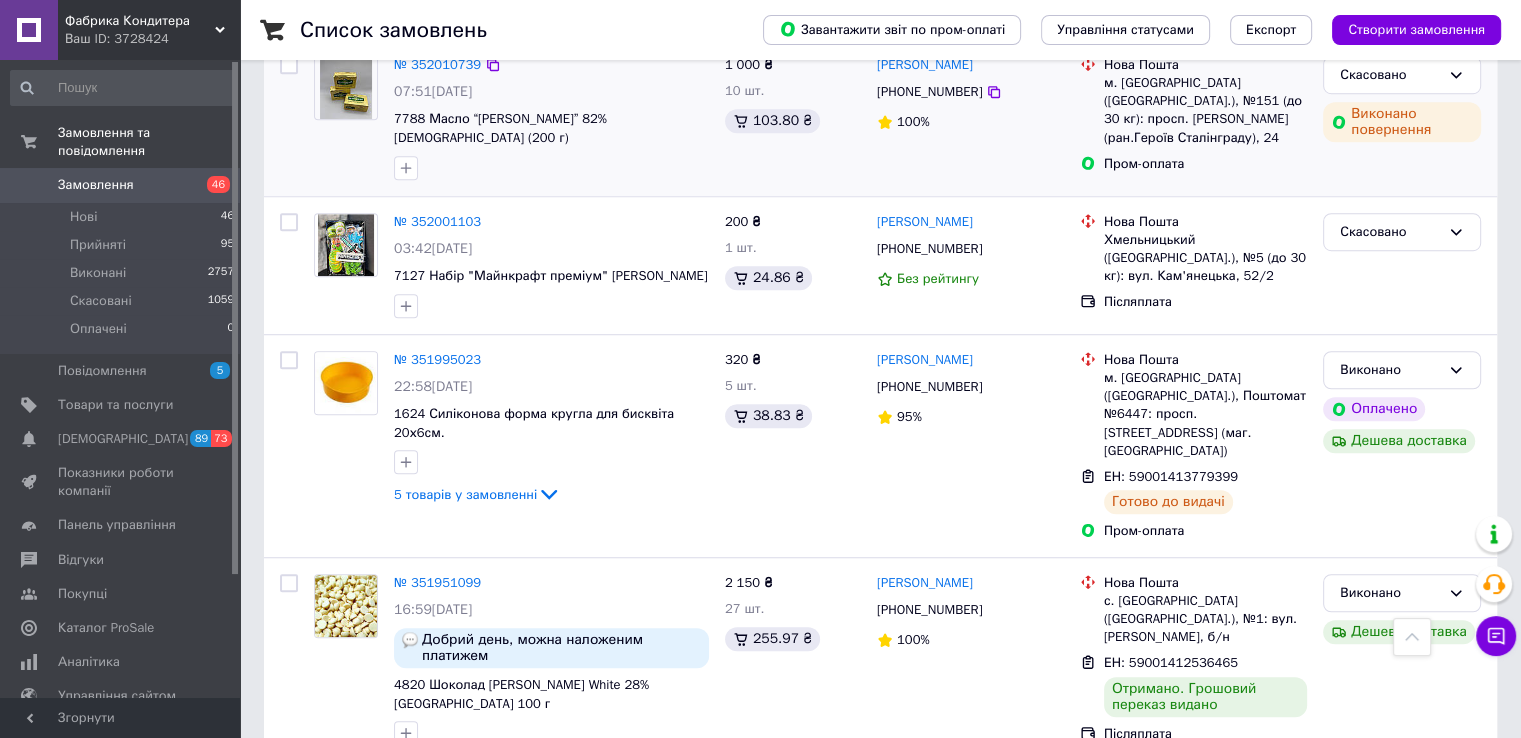 scroll, scrollTop: 1500, scrollLeft: 0, axis: vertical 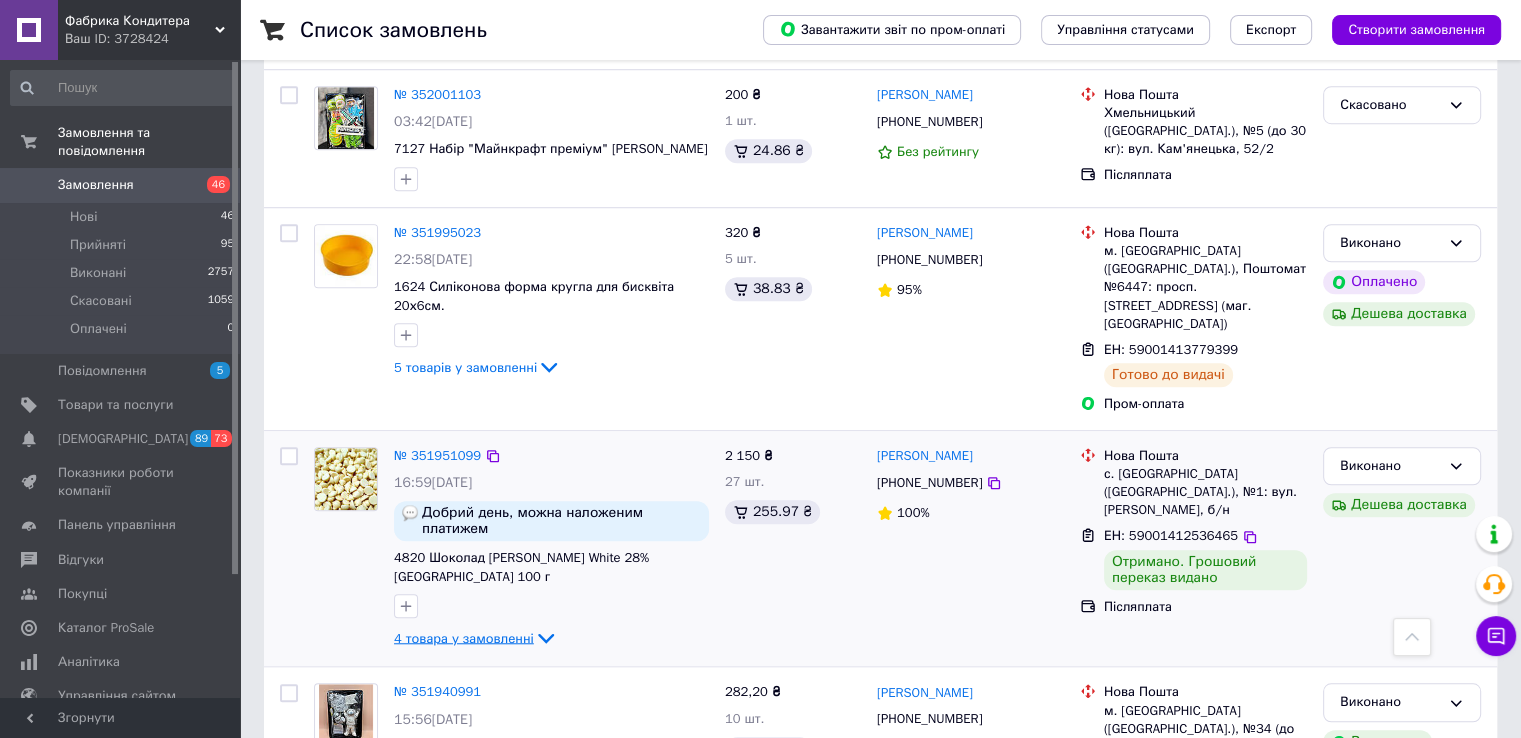 click 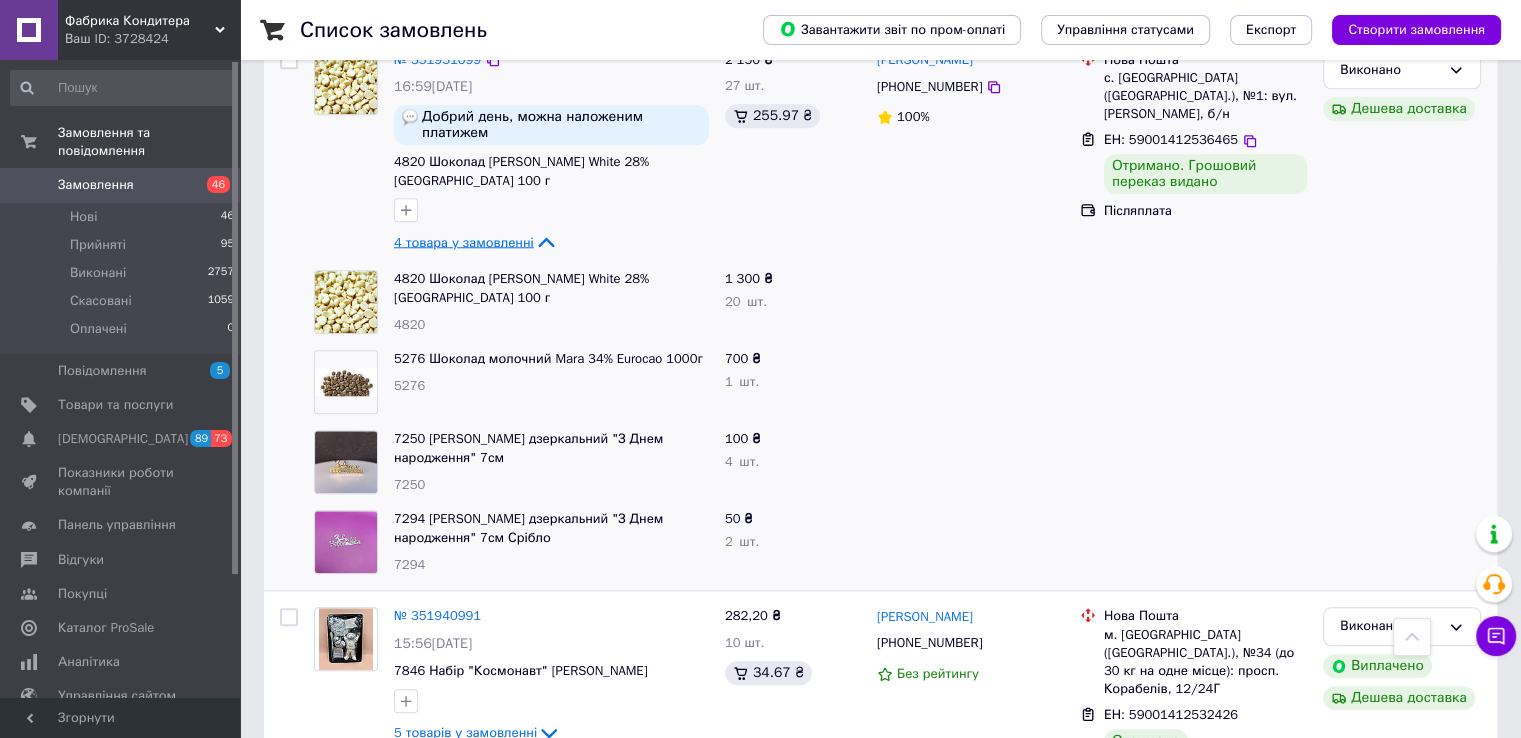 scroll, scrollTop: 1900, scrollLeft: 0, axis: vertical 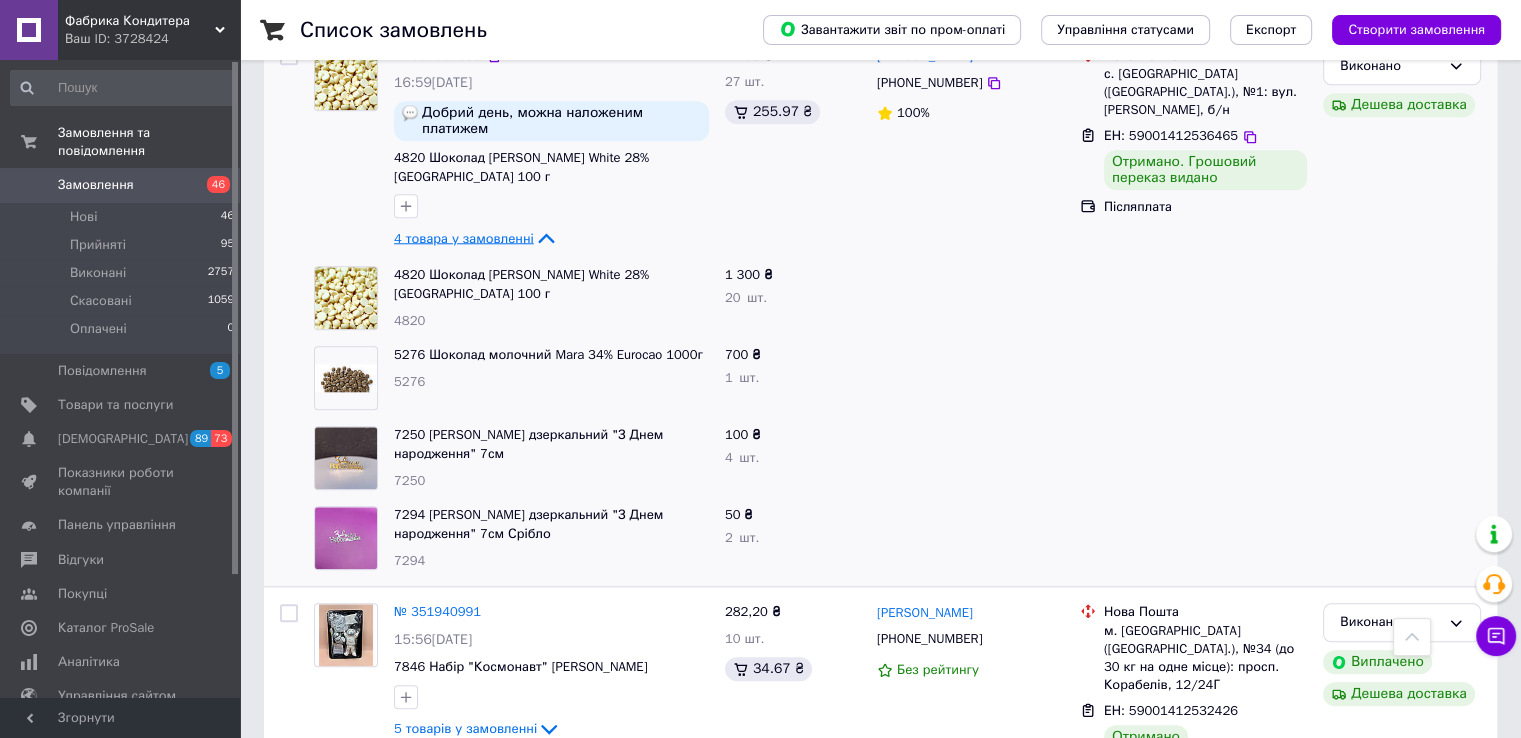 click on "4 товара у замовленні" at bounding box center [464, 237] 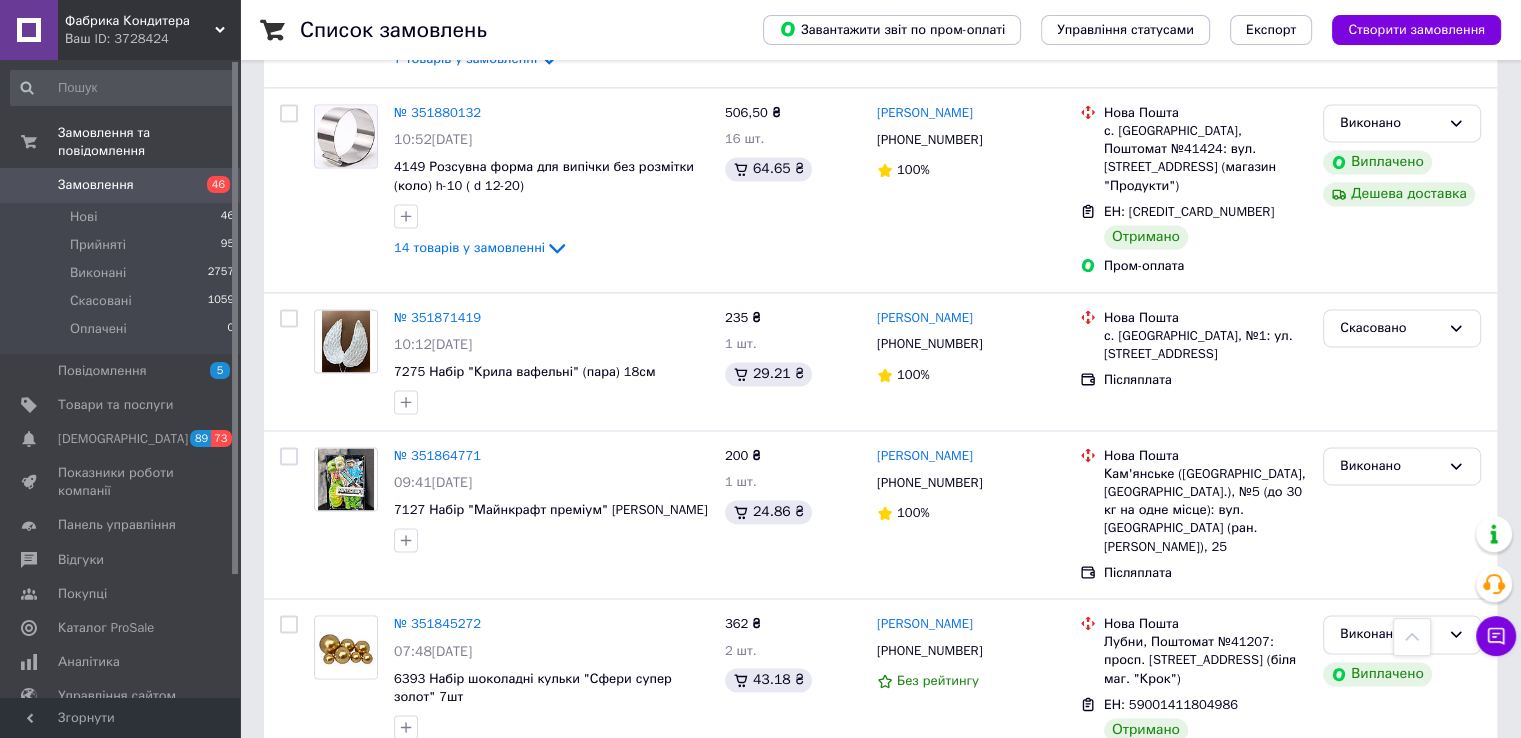 scroll, scrollTop: 3153, scrollLeft: 0, axis: vertical 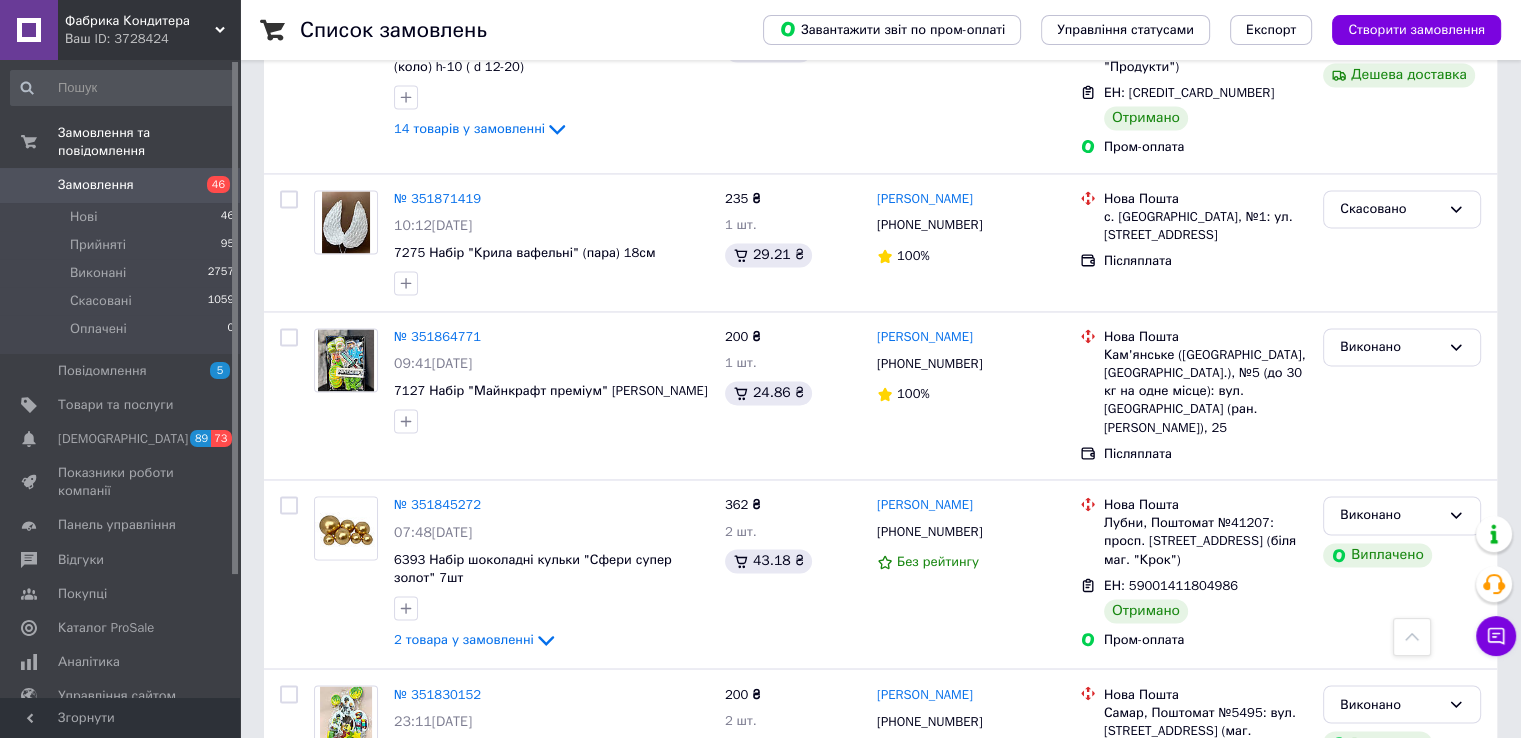 drag, startPoint x: 490, startPoint y: 712, endPoint x: 488, endPoint y: 701, distance: 11.18034 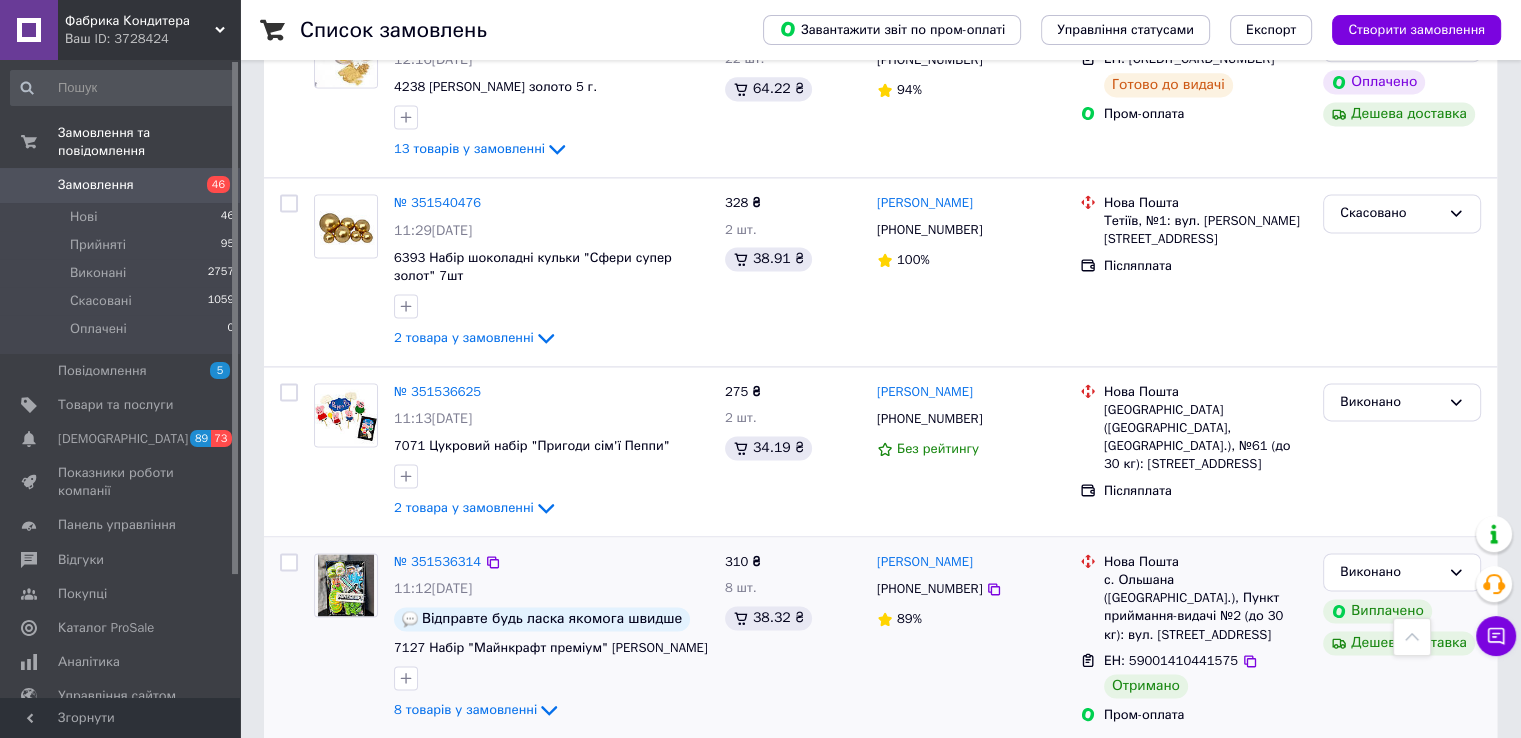 scroll, scrollTop: 2474, scrollLeft: 0, axis: vertical 